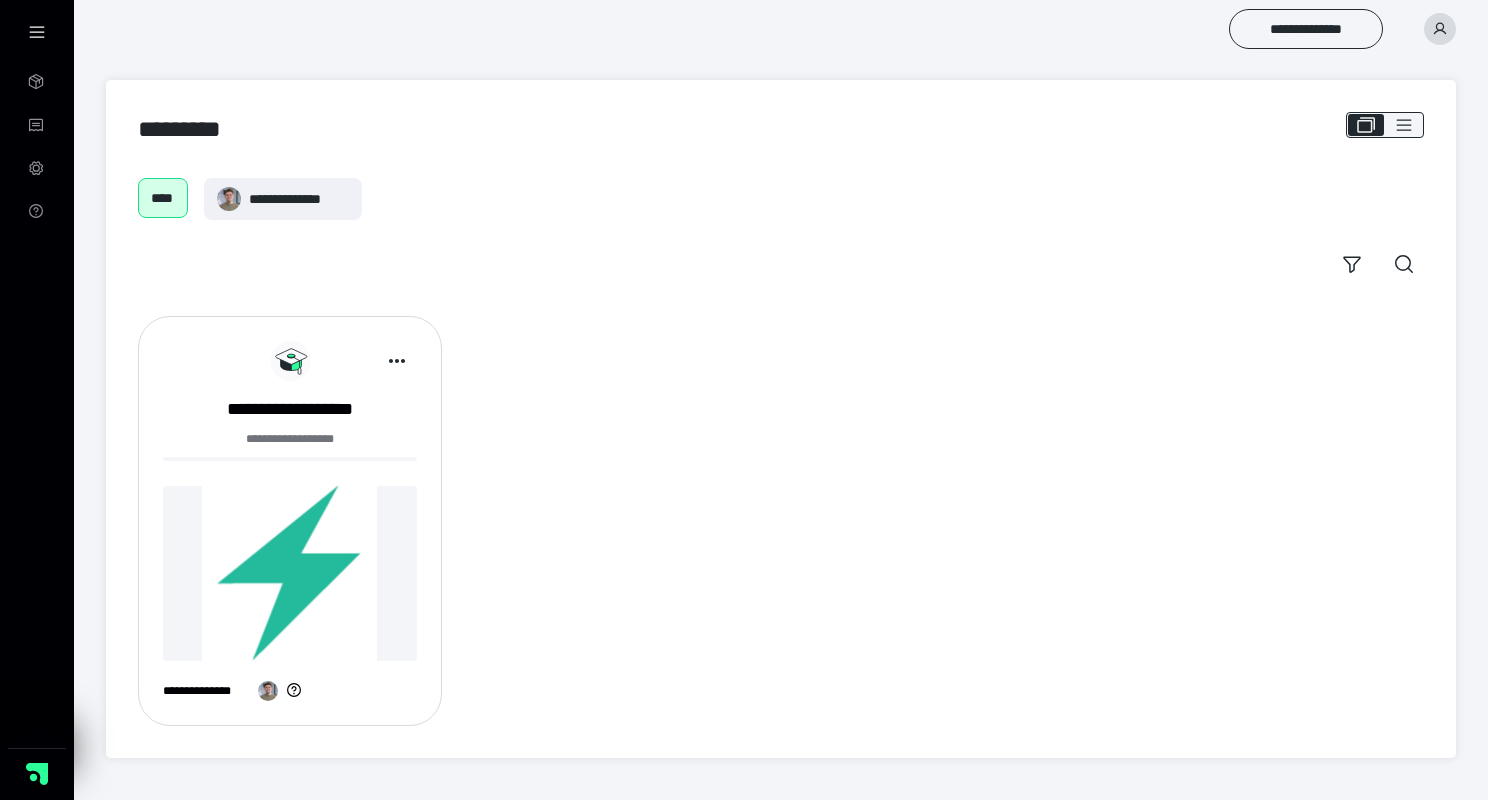 scroll, scrollTop: 0, scrollLeft: 0, axis: both 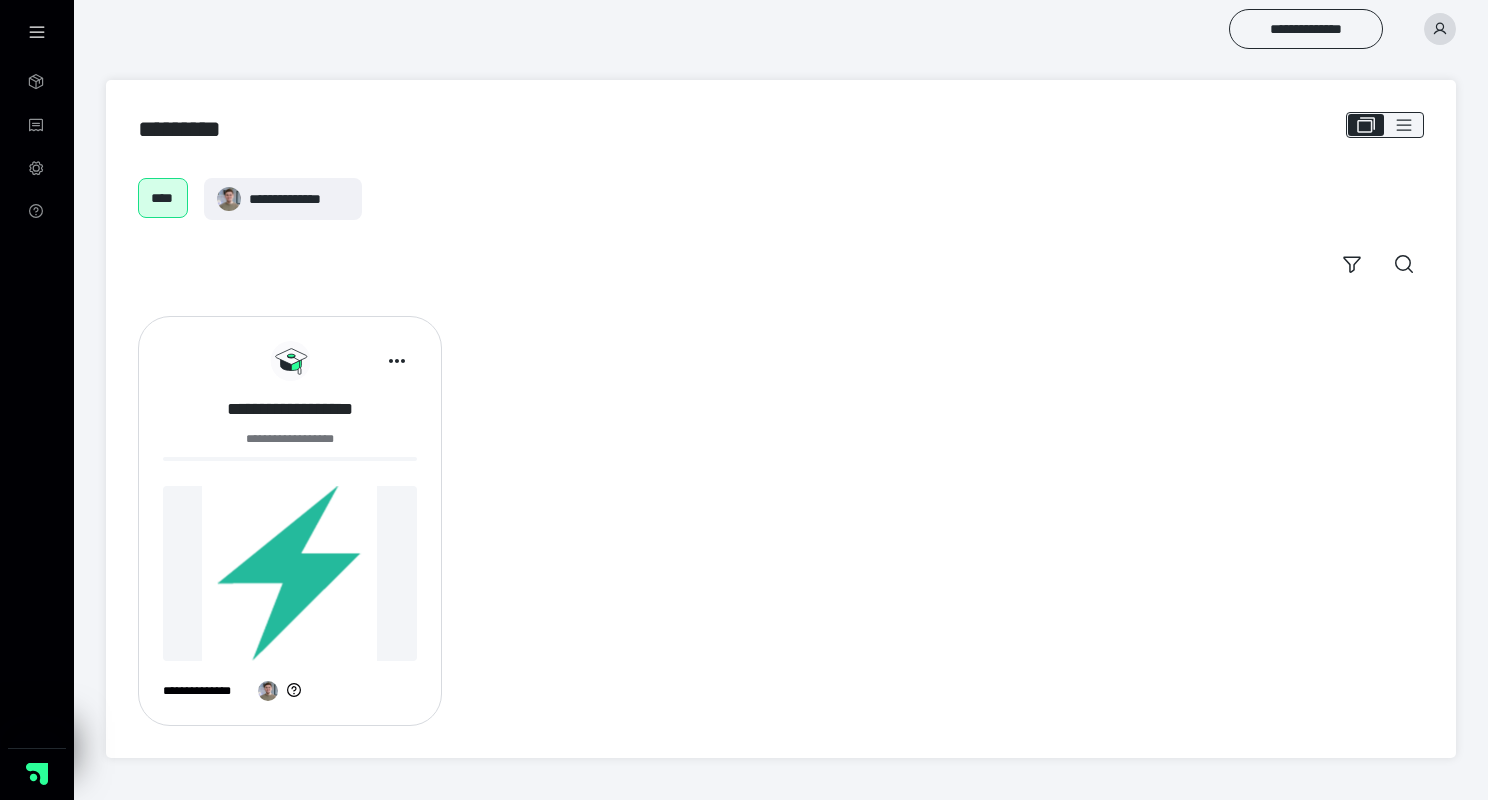 click on "**********" at bounding box center [290, 409] 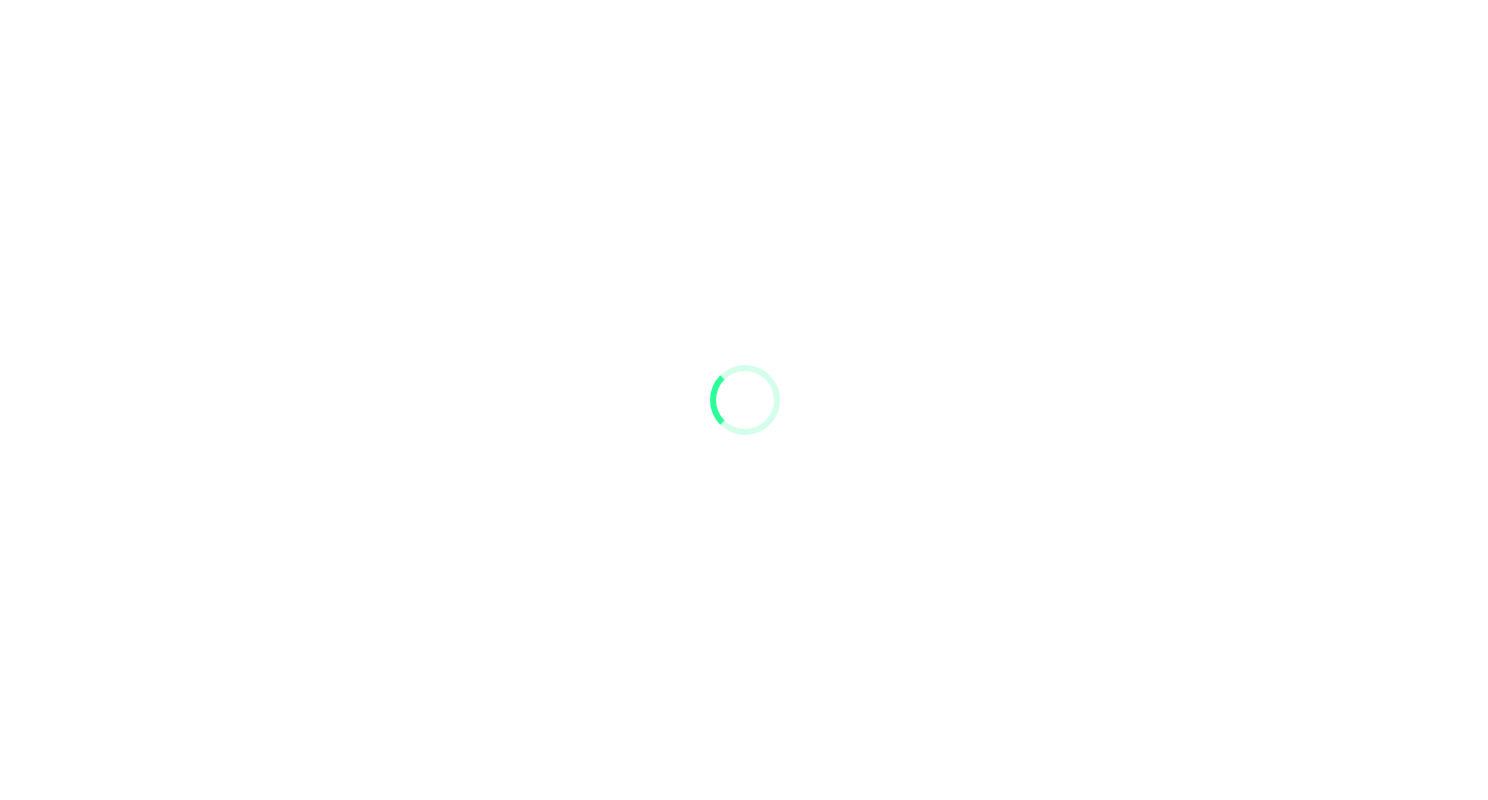 scroll, scrollTop: 0, scrollLeft: 0, axis: both 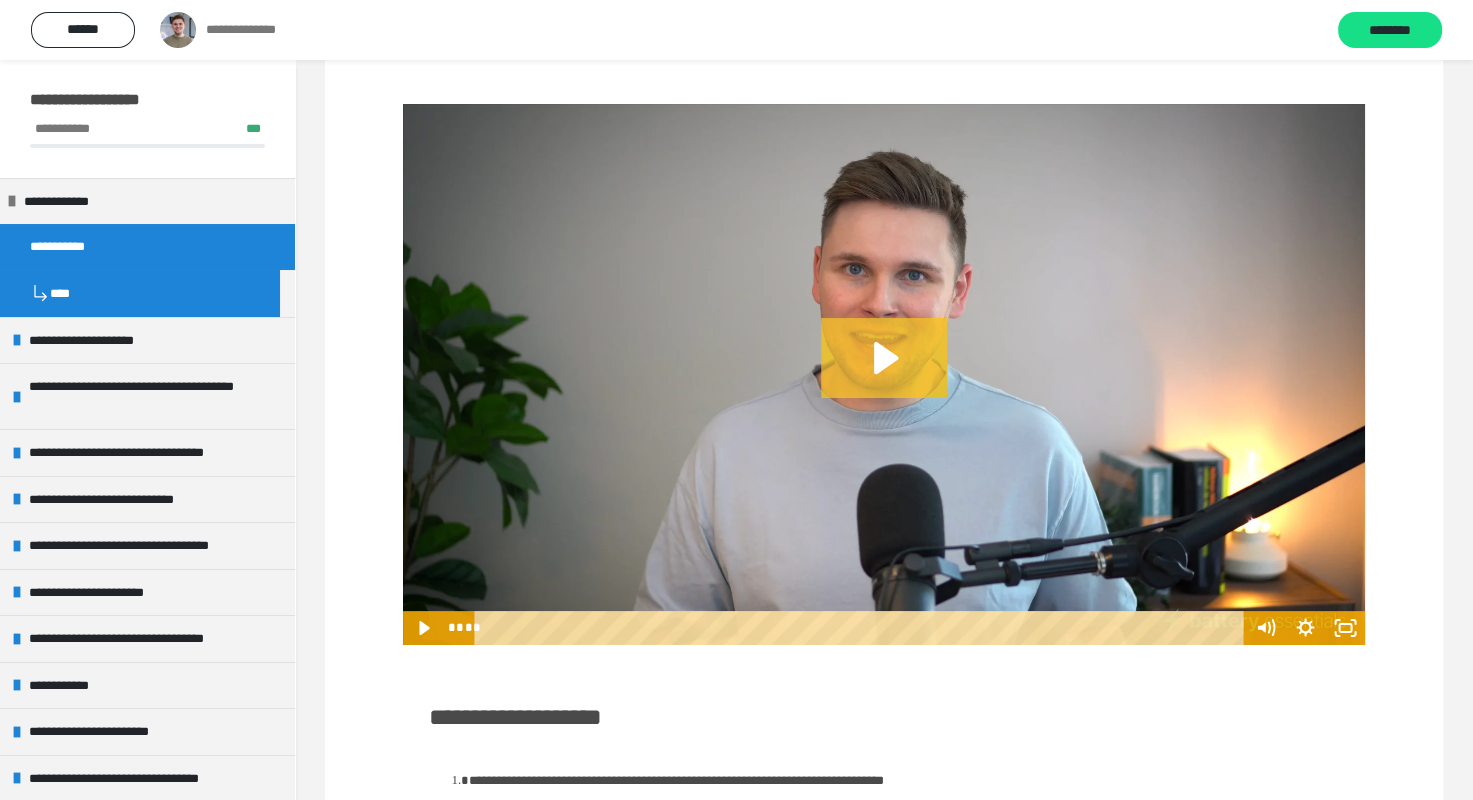 click 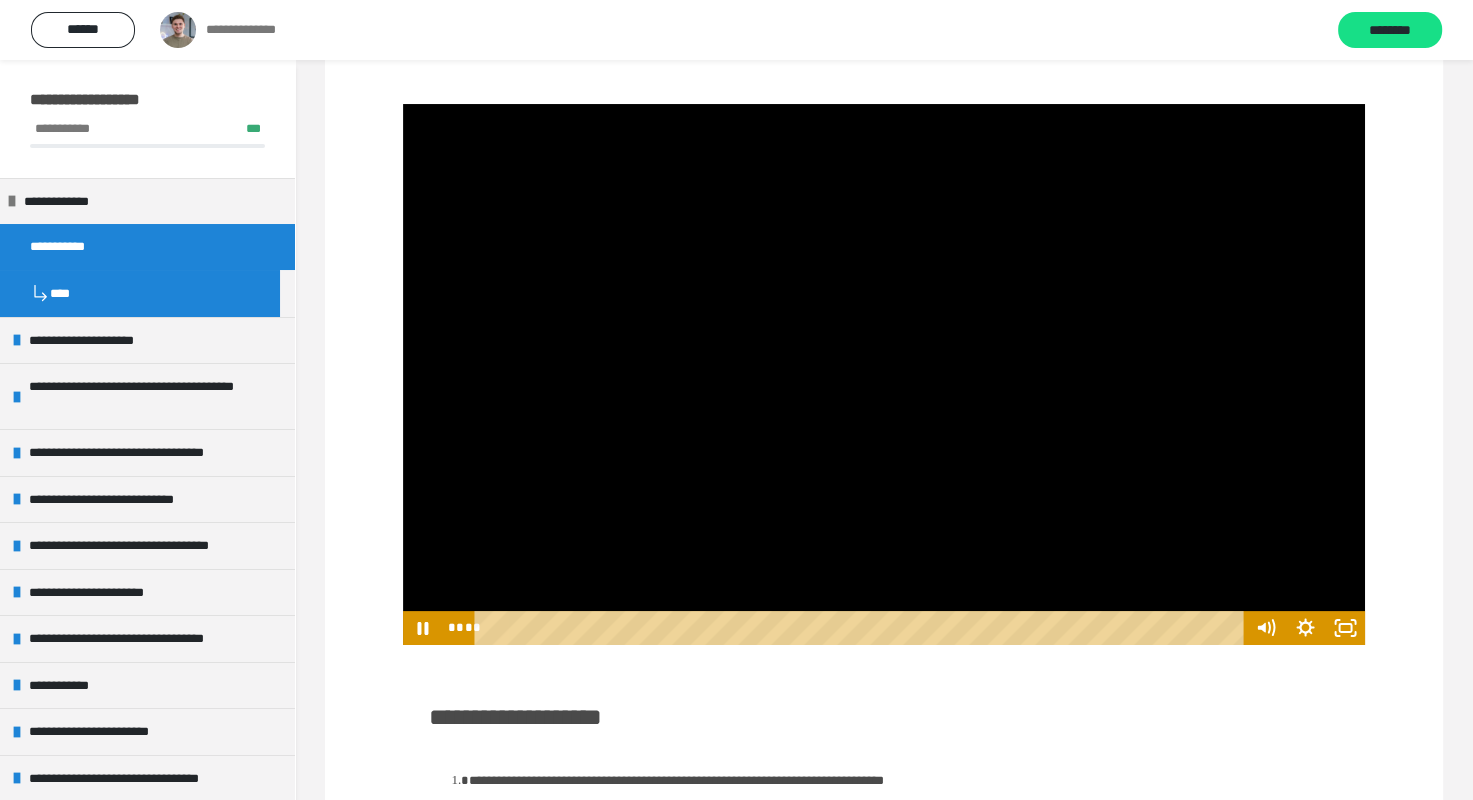 click on "**********" at bounding box center [884, 790] 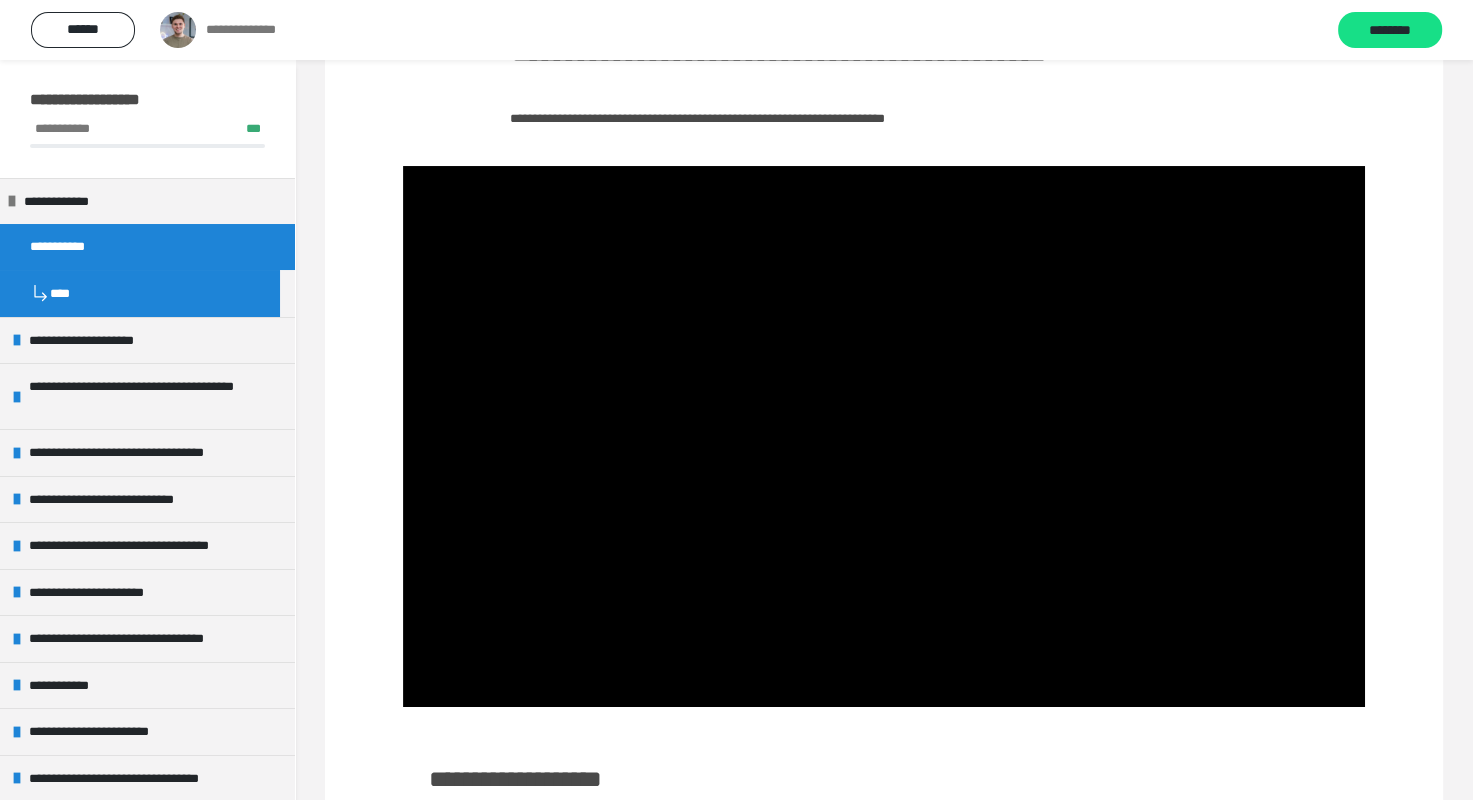 scroll, scrollTop: 164, scrollLeft: 0, axis: vertical 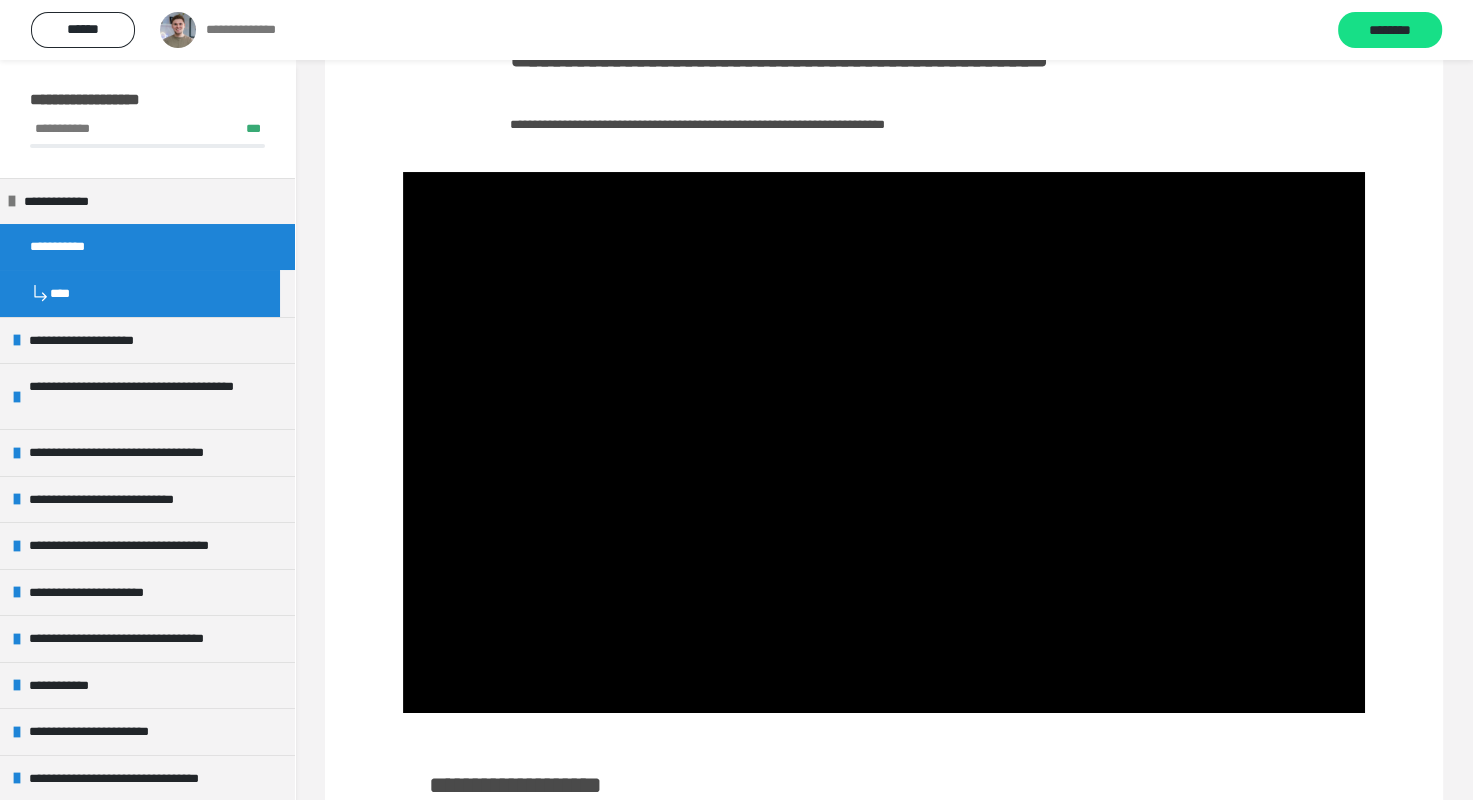 click on "**********" at bounding box center (736, 30) 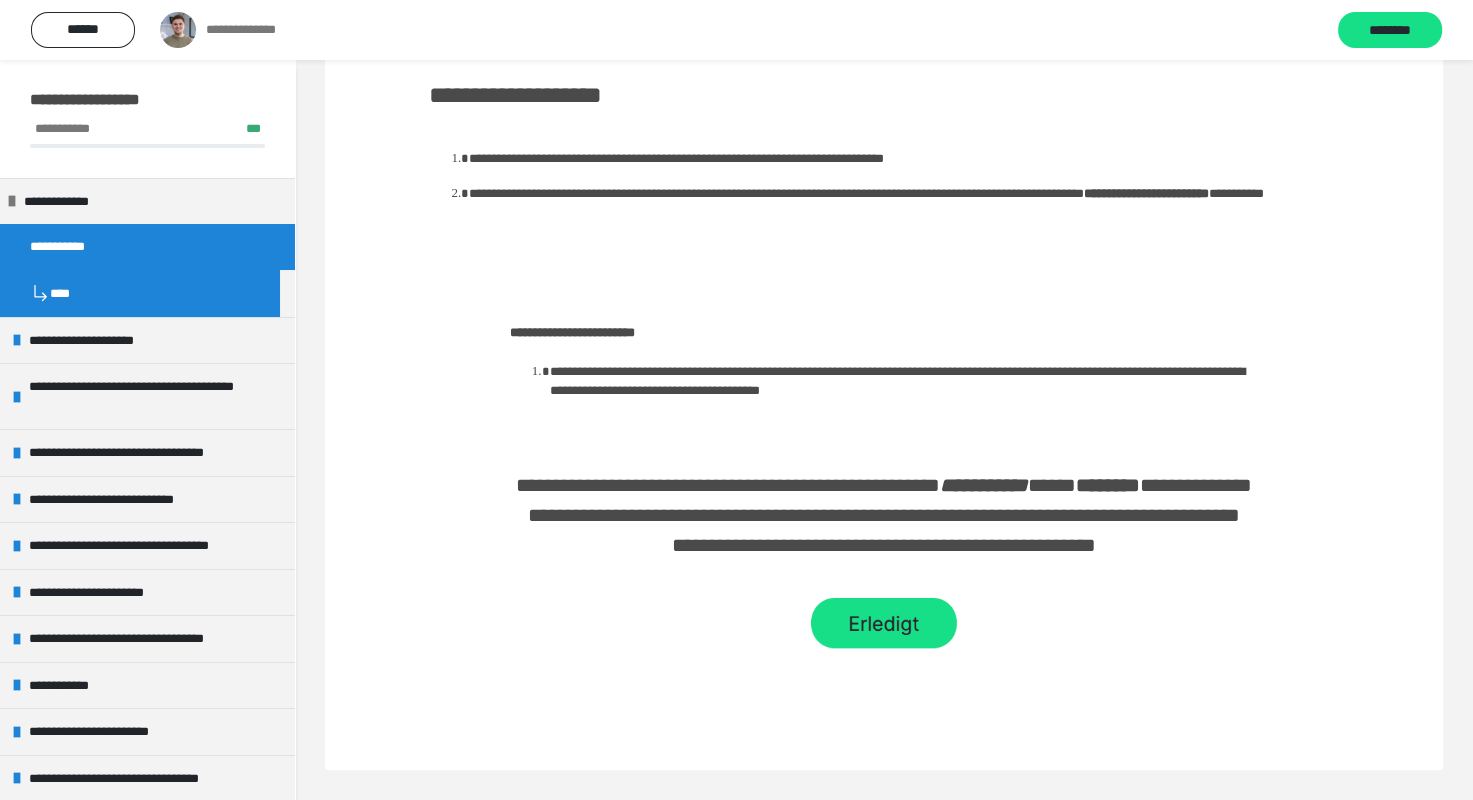 scroll, scrollTop: 880, scrollLeft: 0, axis: vertical 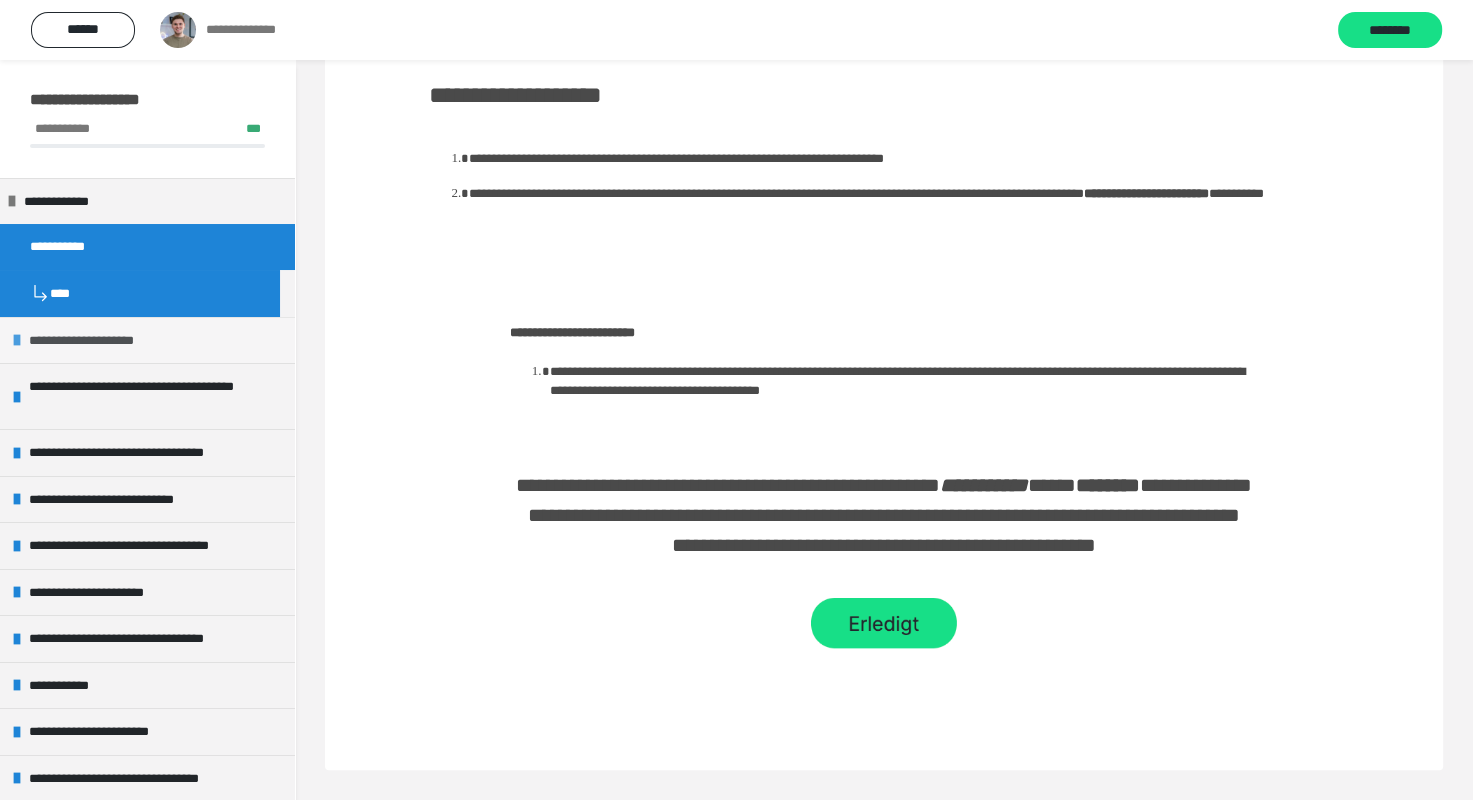 click on "**********" at bounding box center [147, 340] 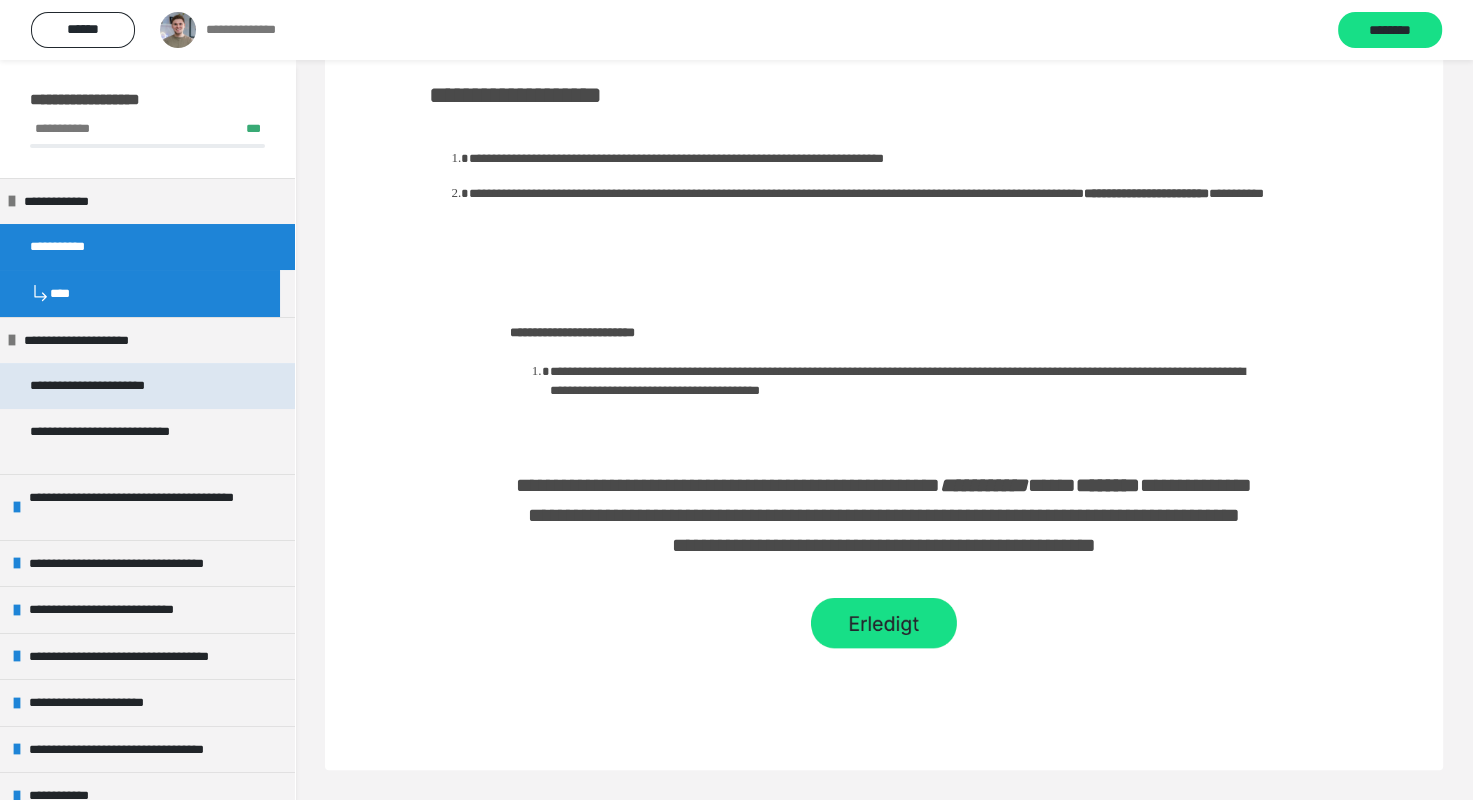 click on "**********" at bounding box center [104, 386] 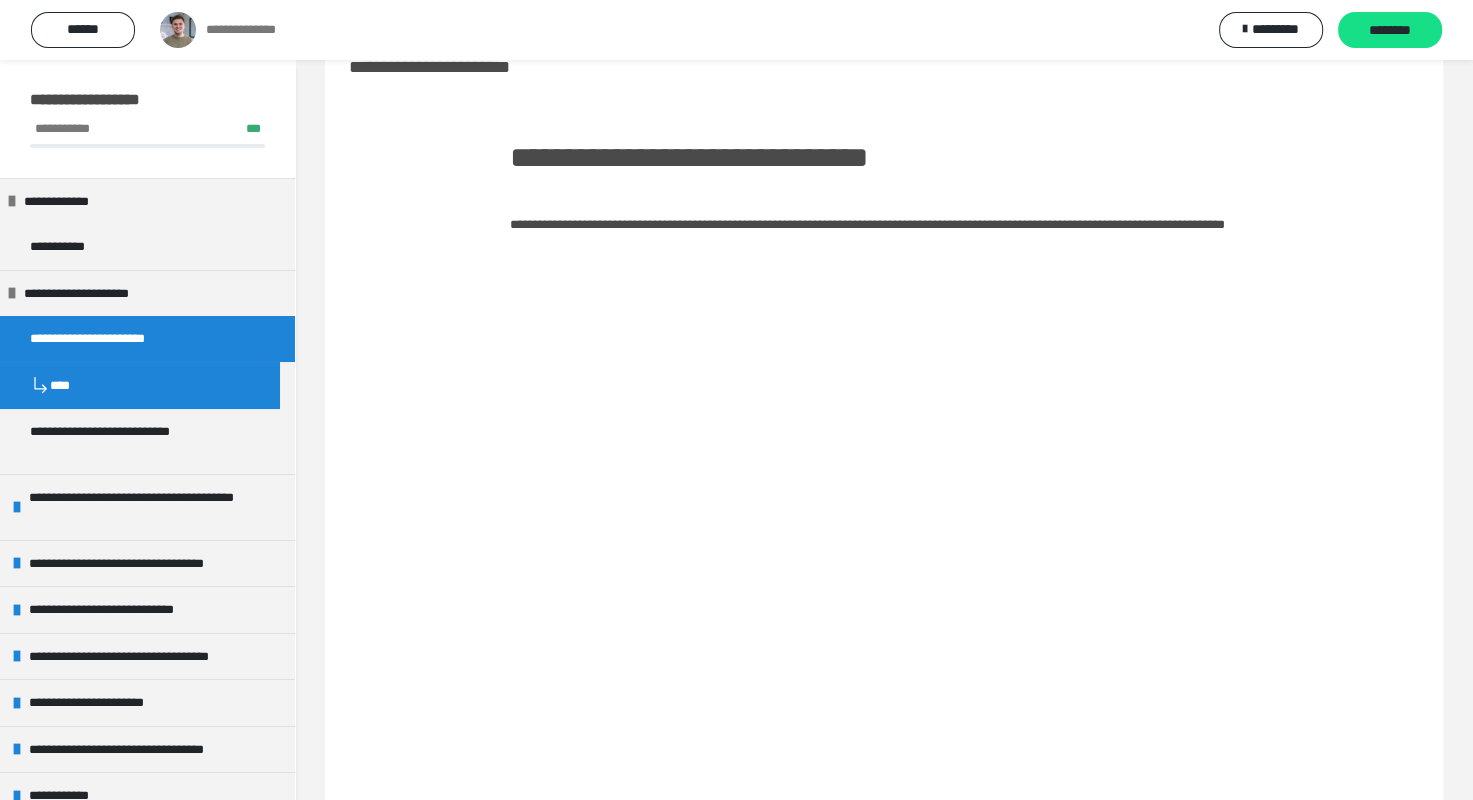 scroll, scrollTop: 445, scrollLeft: 0, axis: vertical 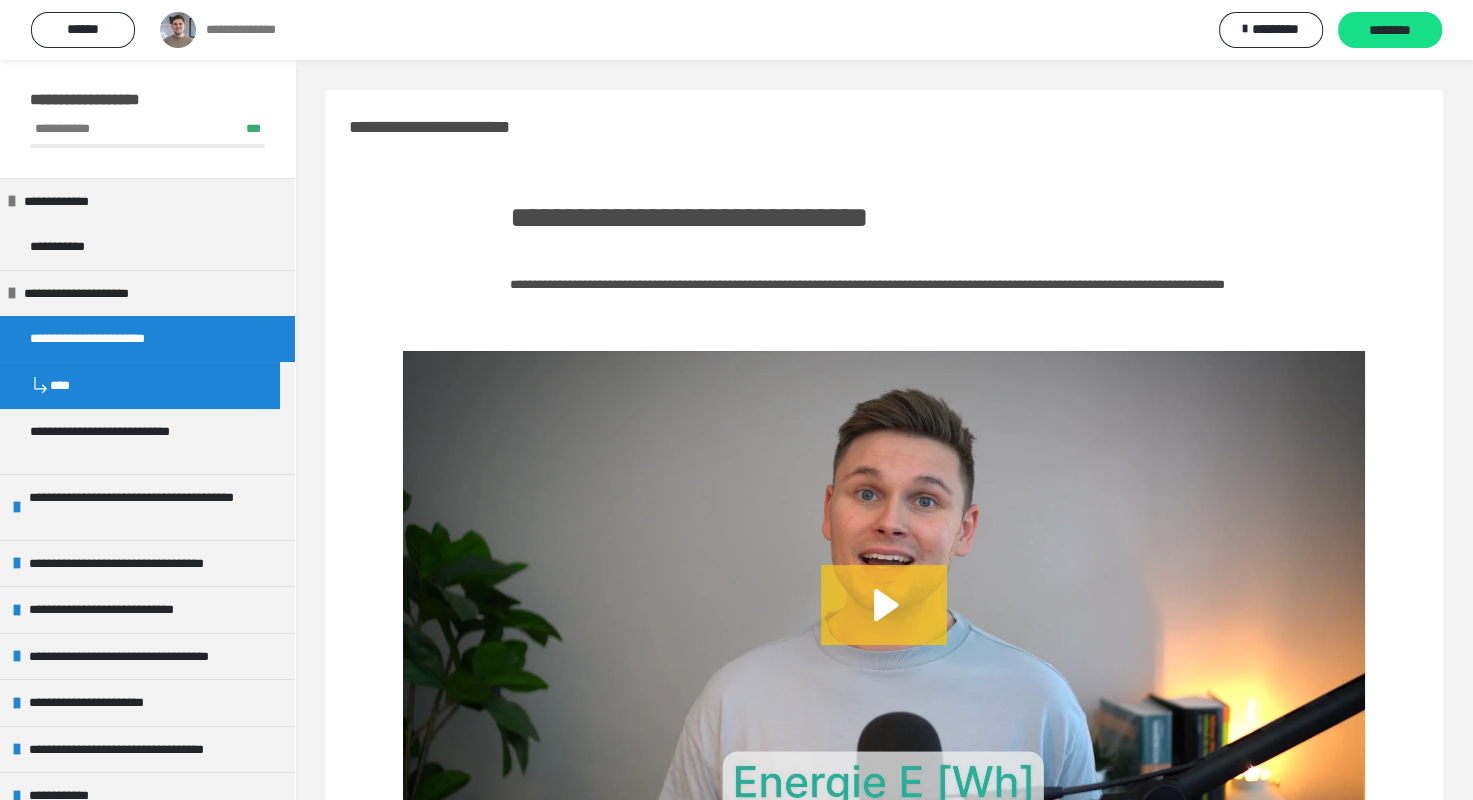 click 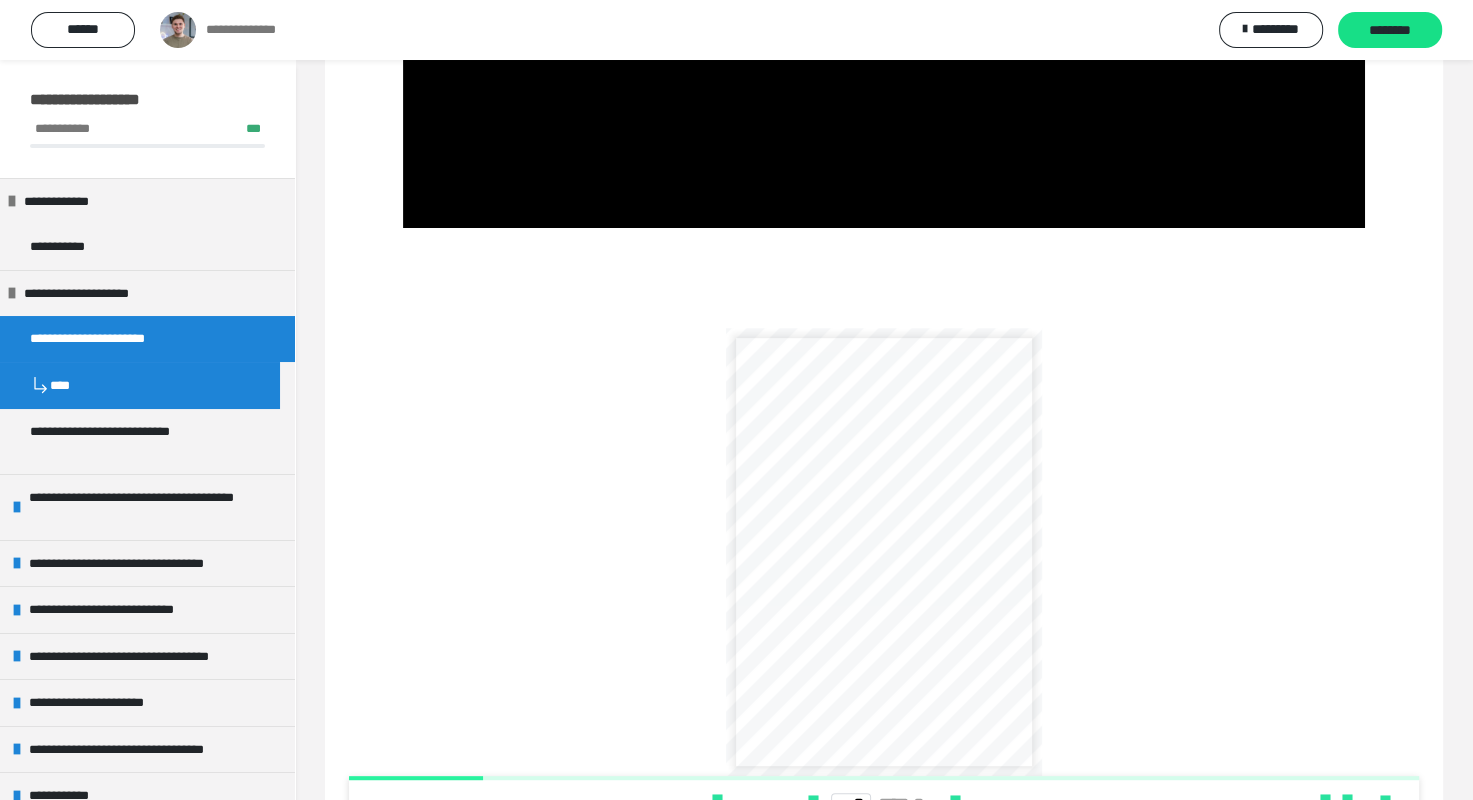 scroll, scrollTop: 710, scrollLeft: 0, axis: vertical 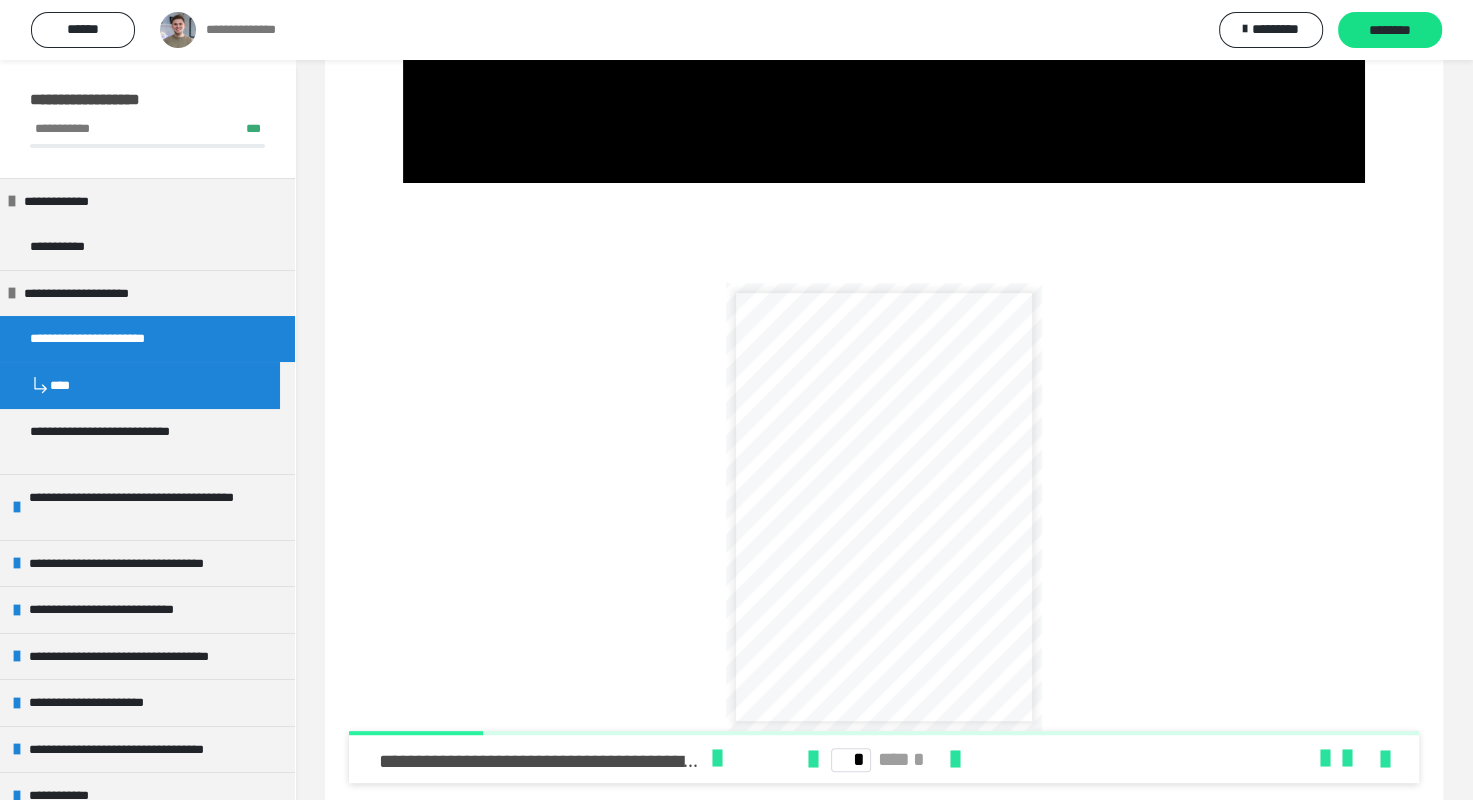 click on "**********" at bounding box center [925, 525] 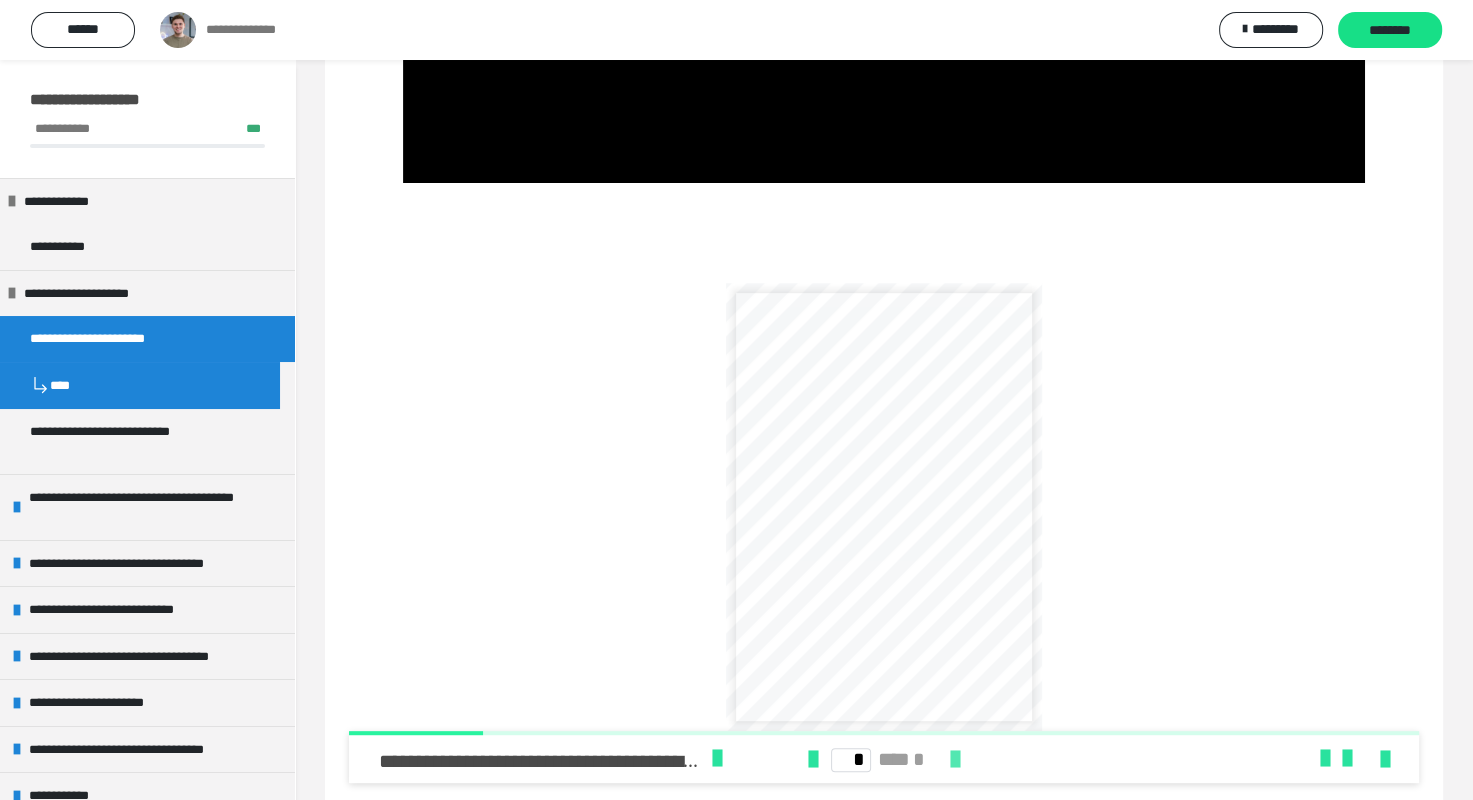 click at bounding box center [955, 760] 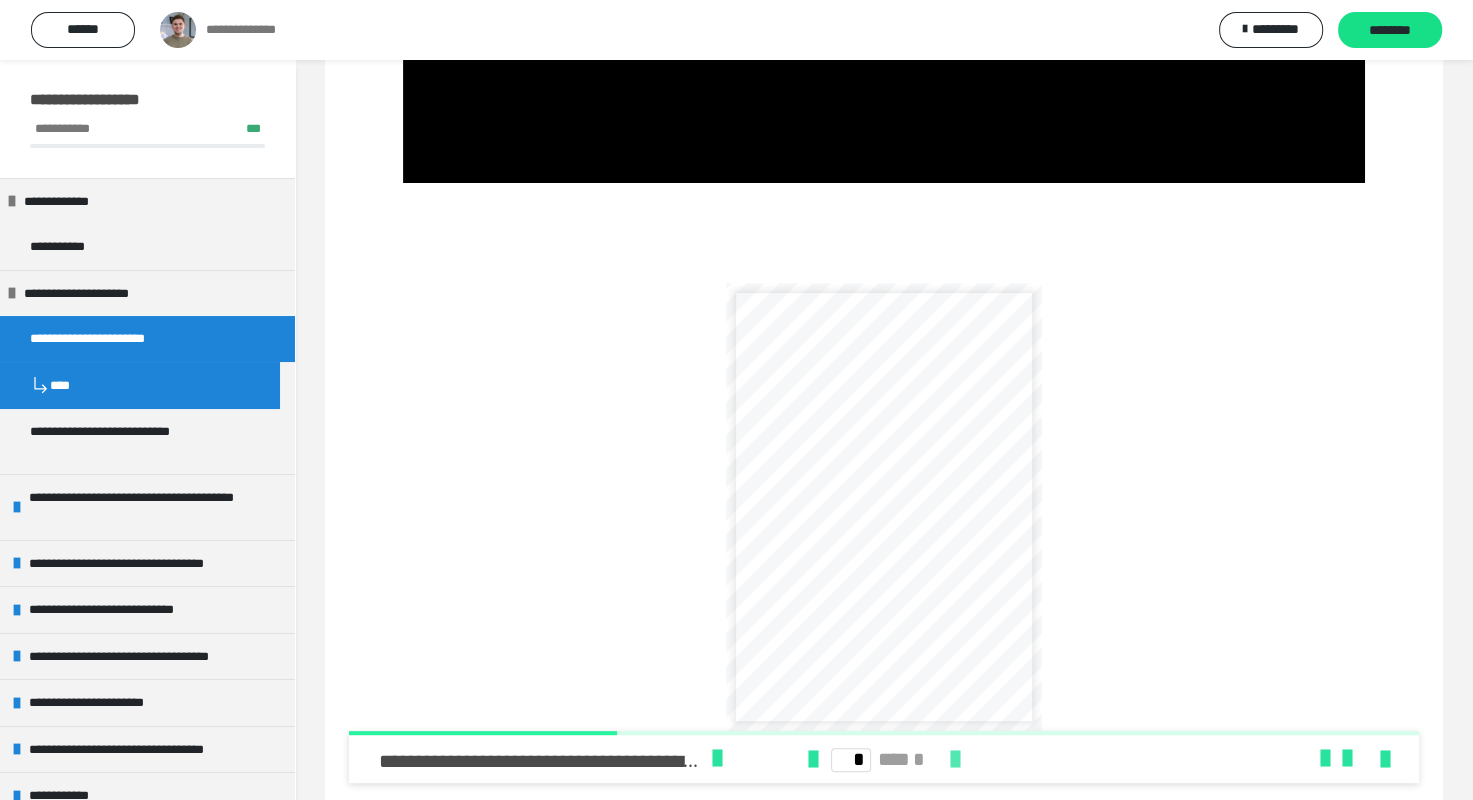 click at bounding box center [955, 760] 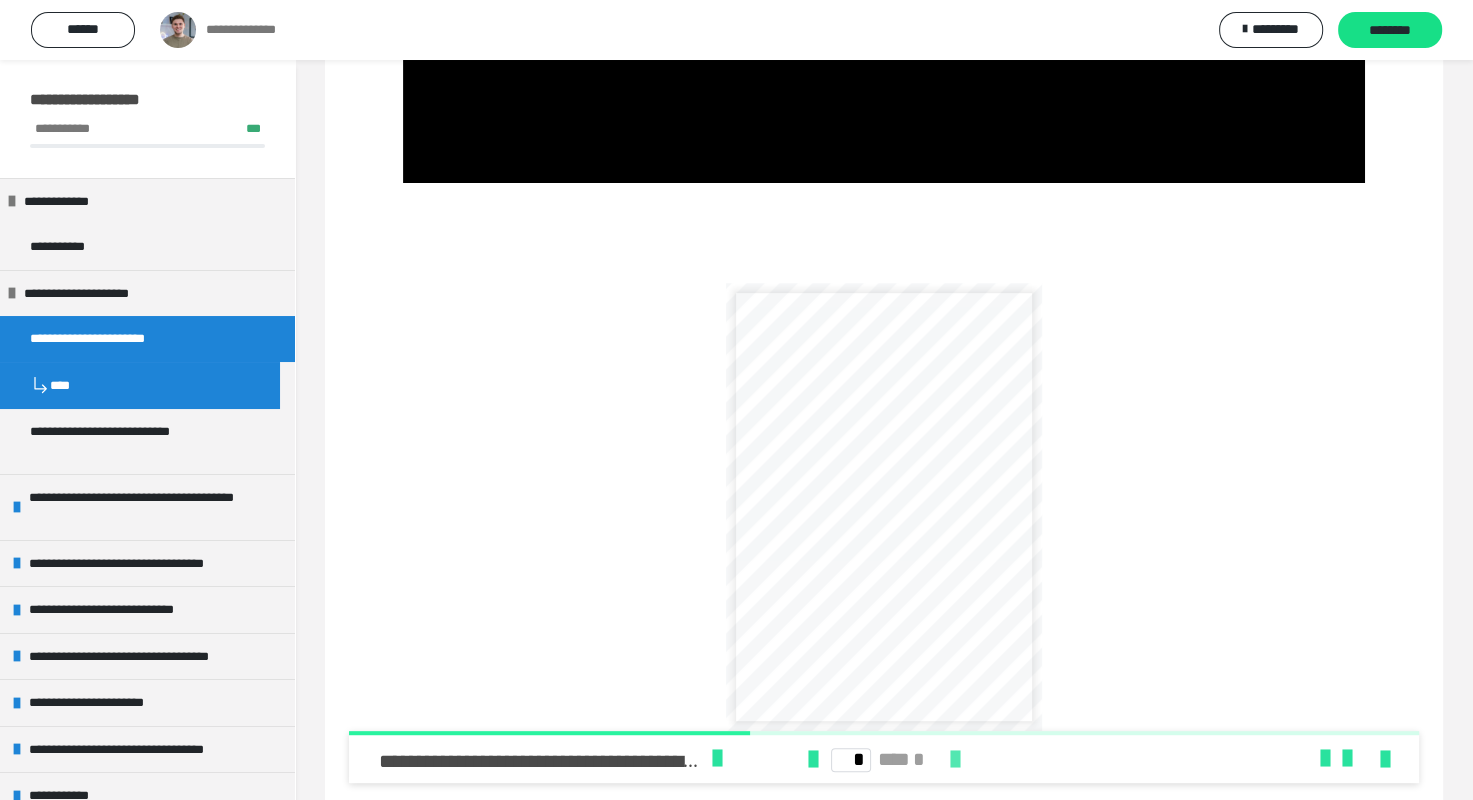 click at bounding box center (955, 760) 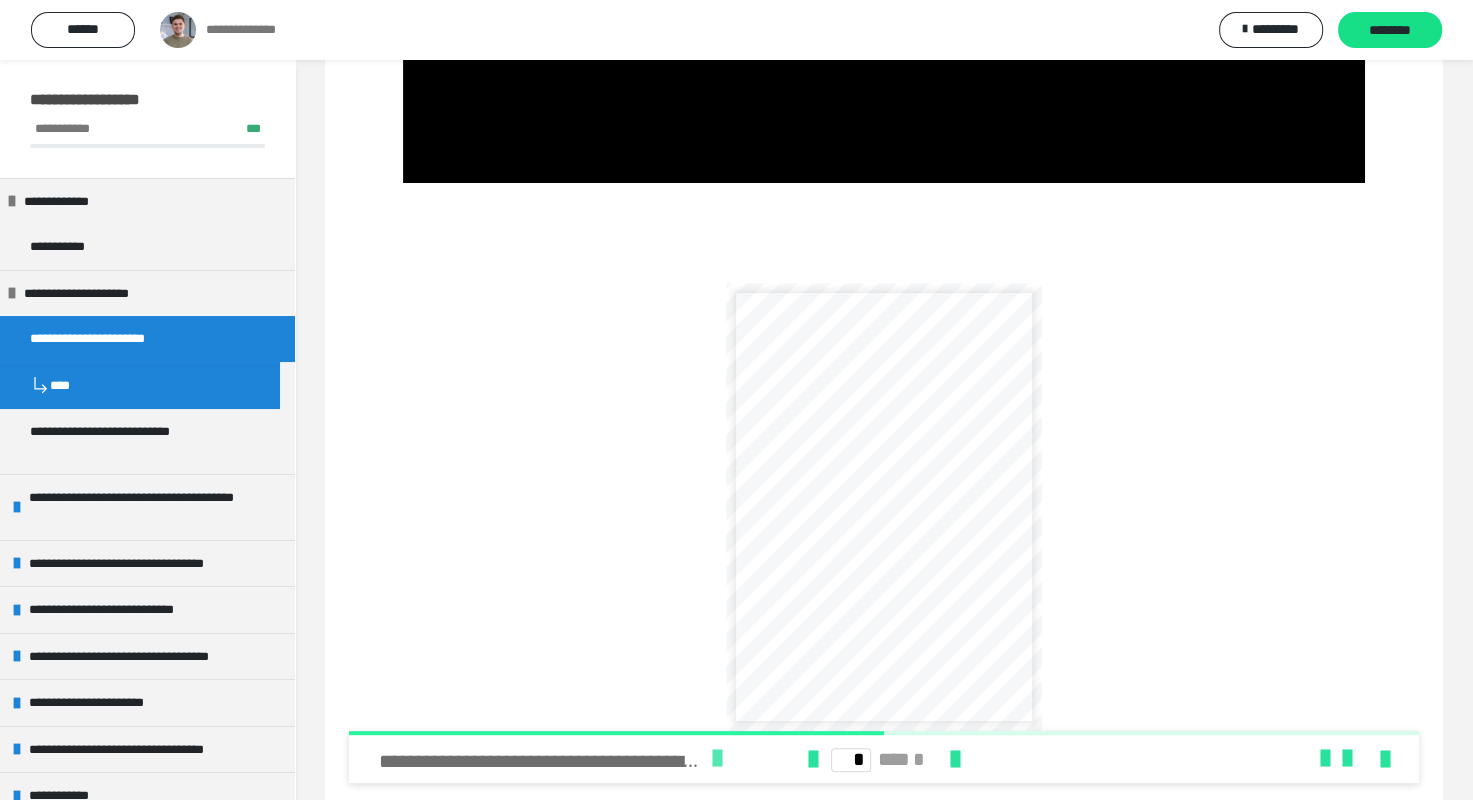 click at bounding box center [717, 759] 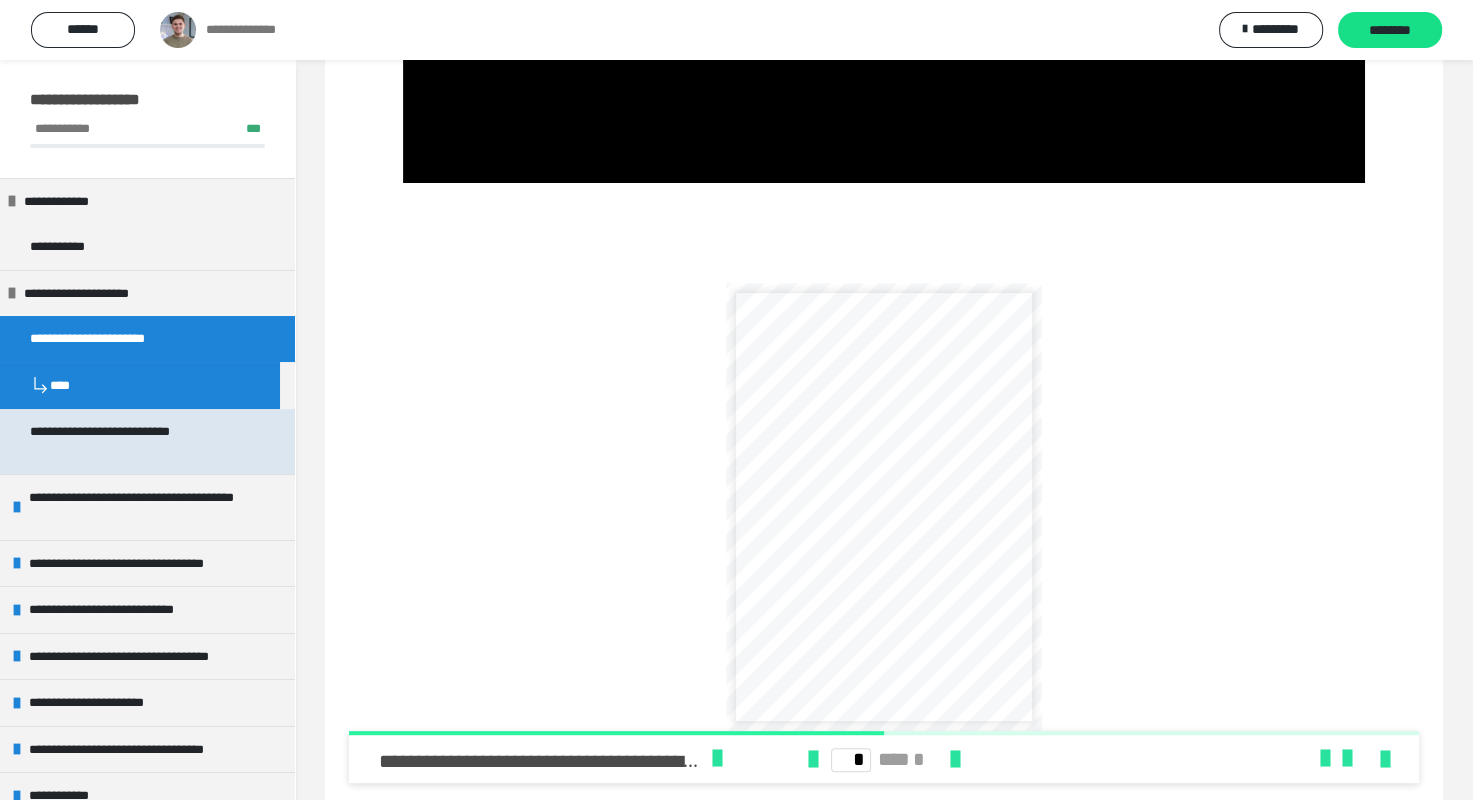 click on "**********" at bounding box center (132, 441) 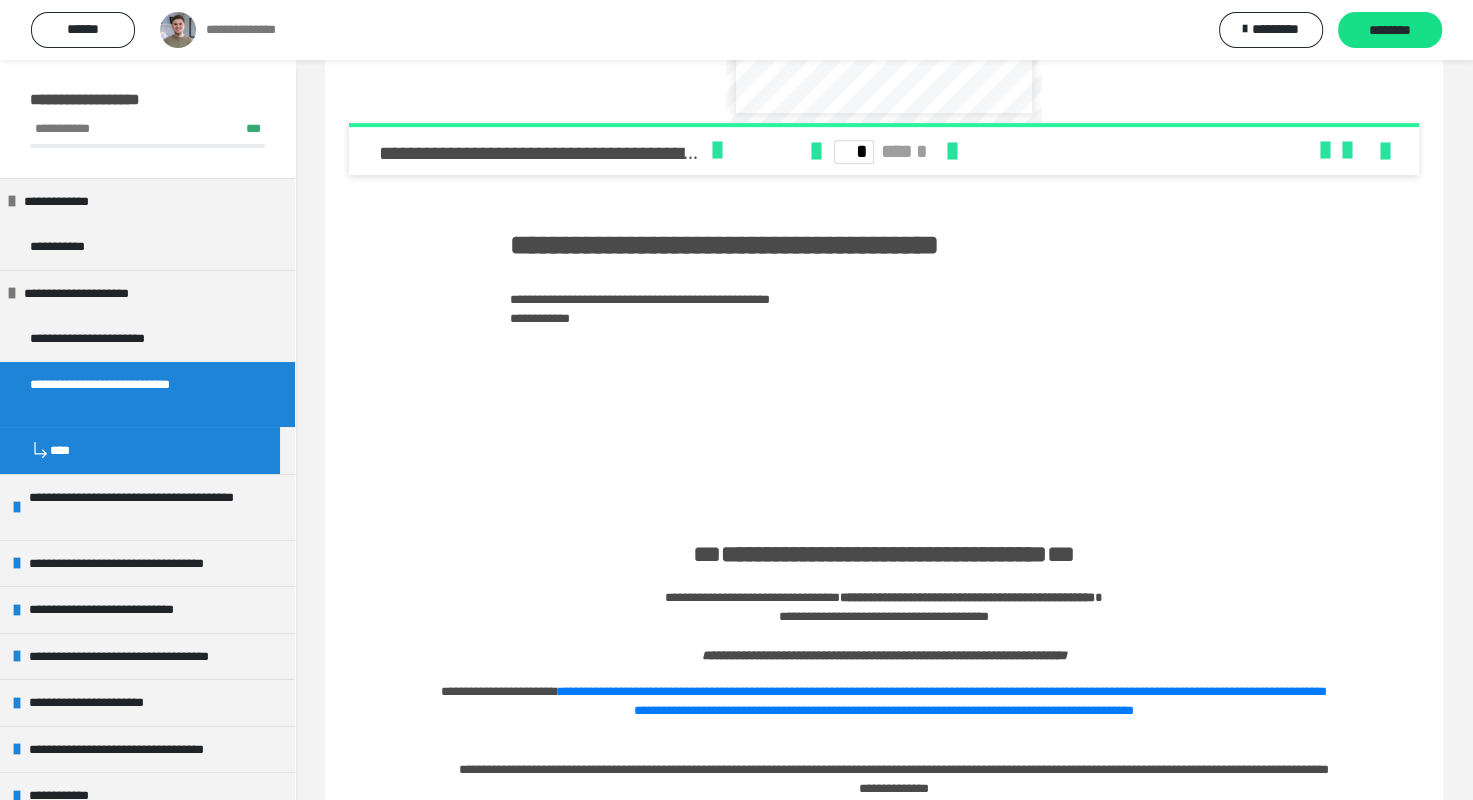 scroll, scrollTop: 970, scrollLeft: 0, axis: vertical 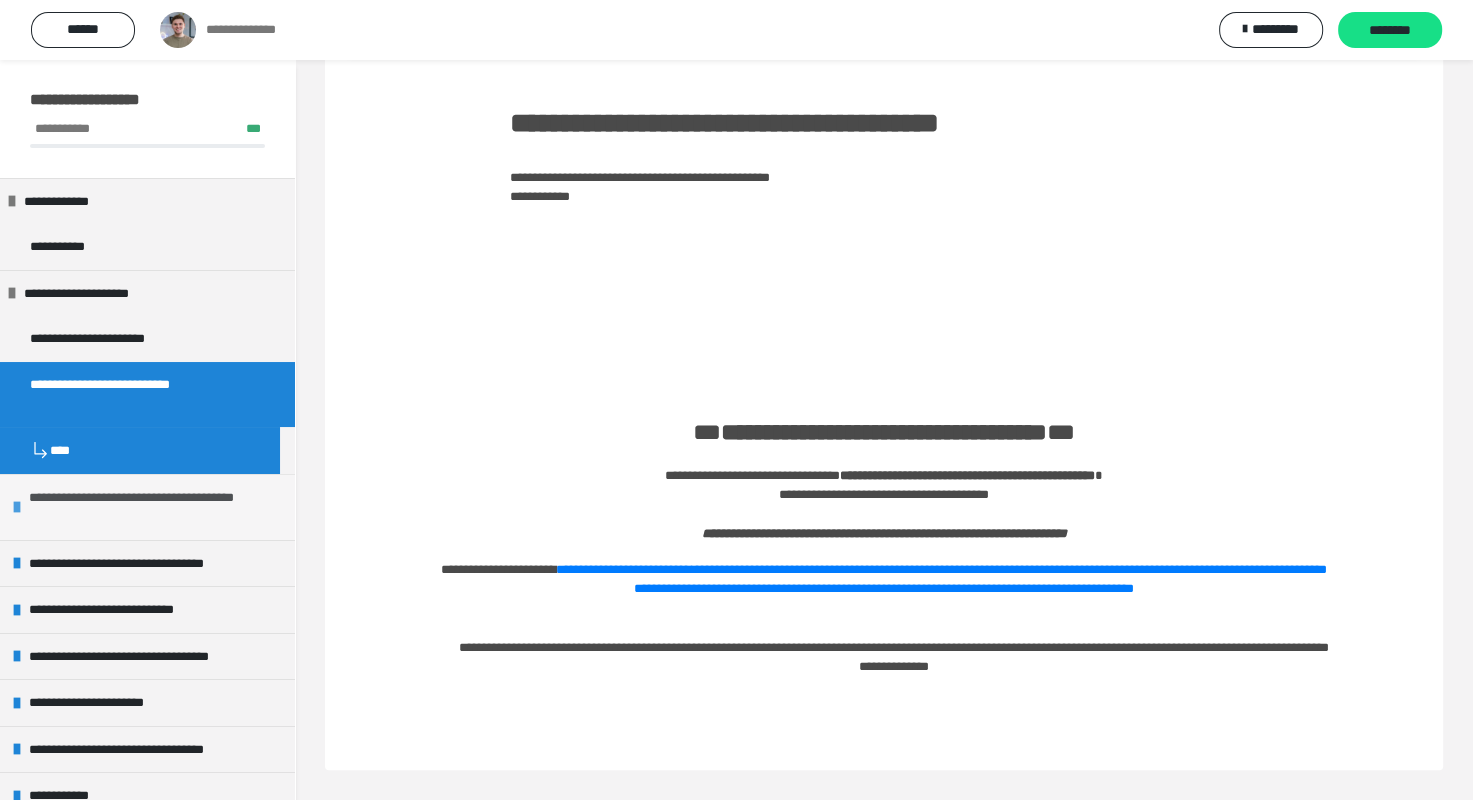 click on "**********" at bounding box center [149, 507] 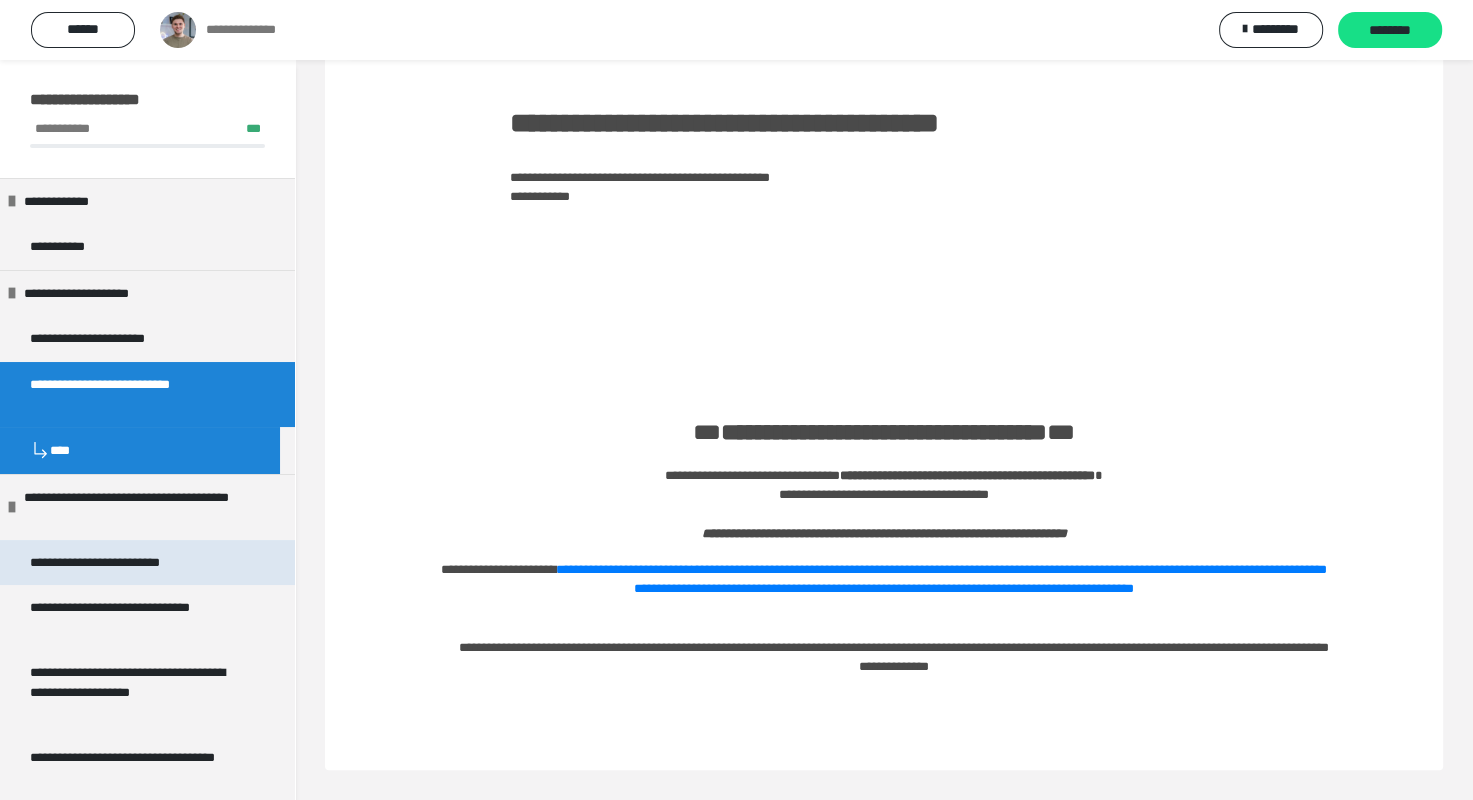 click on "**********" at bounding box center [114, 563] 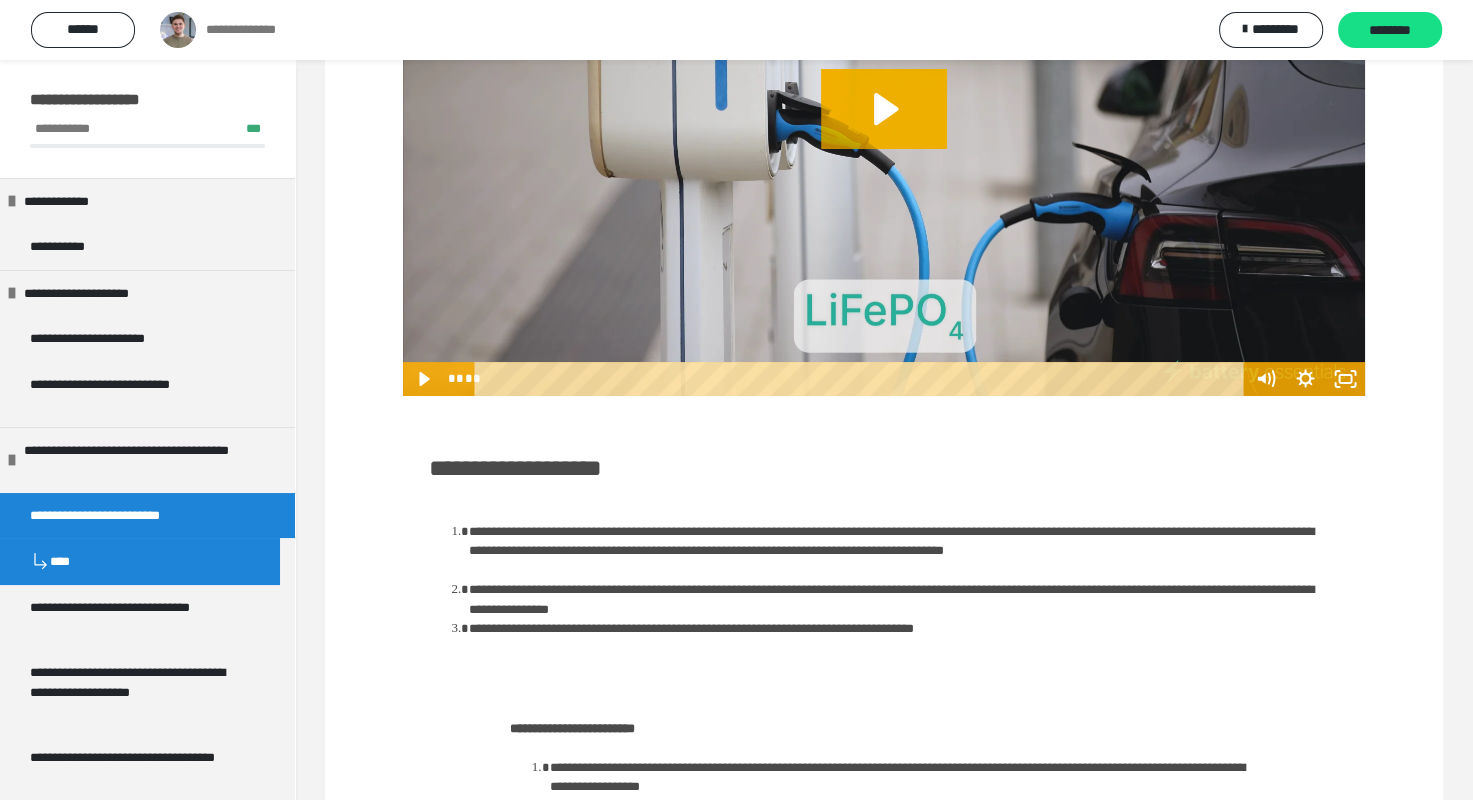scroll, scrollTop: 561, scrollLeft: 0, axis: vertical 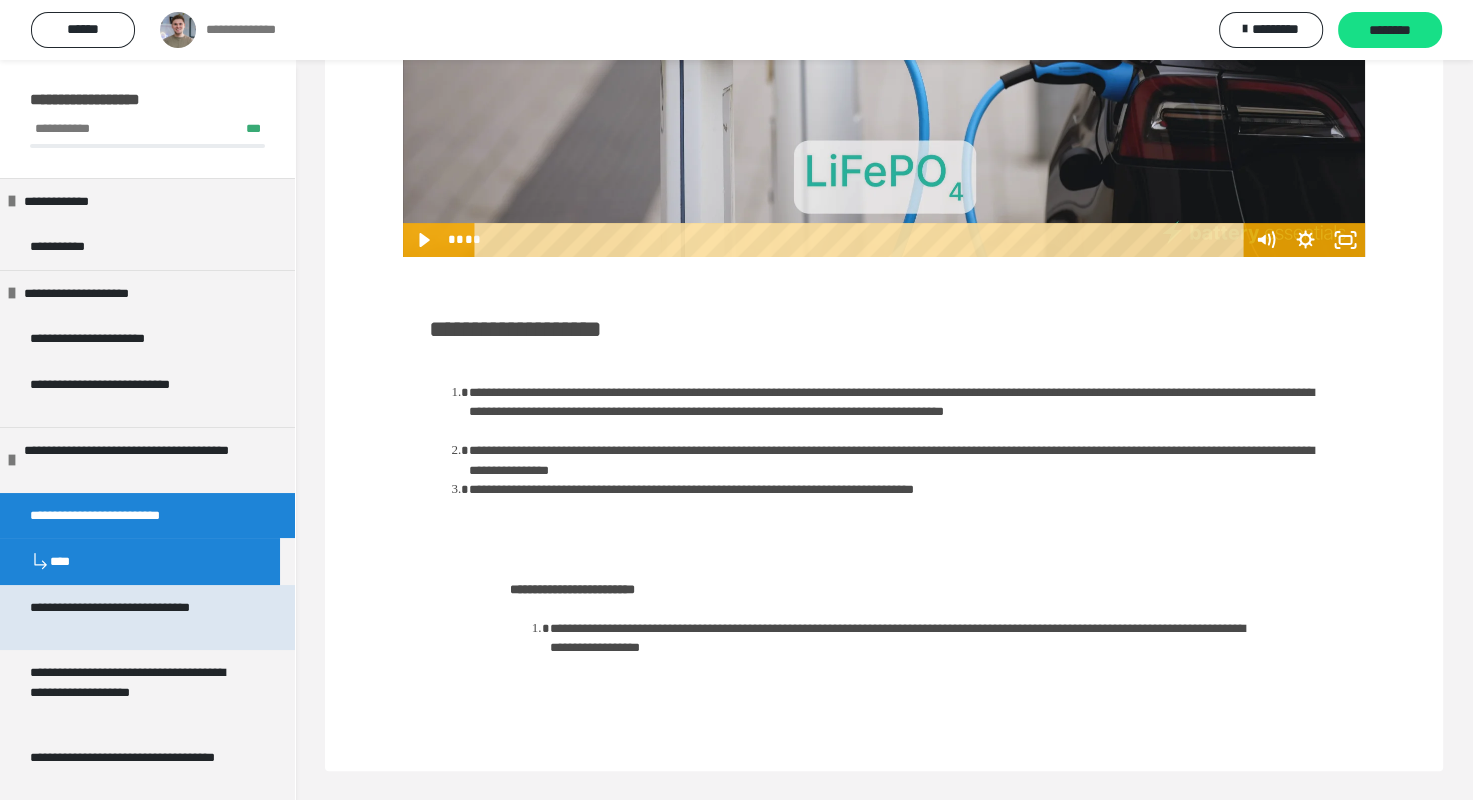 click on "**********" at bounding box center [132, 617] 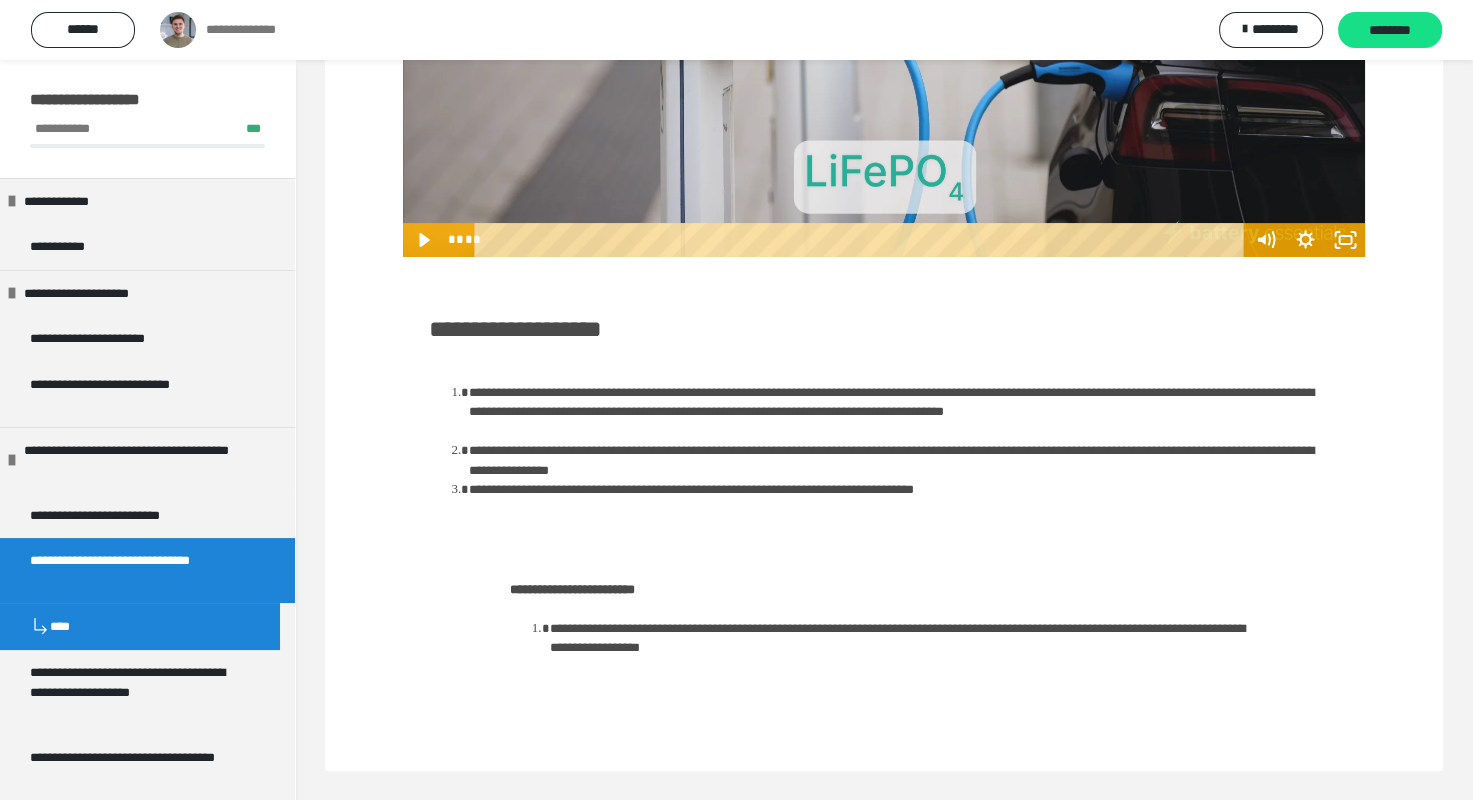 scroll, scrollTop: 60, scrollLeft: 0, axis: vertical 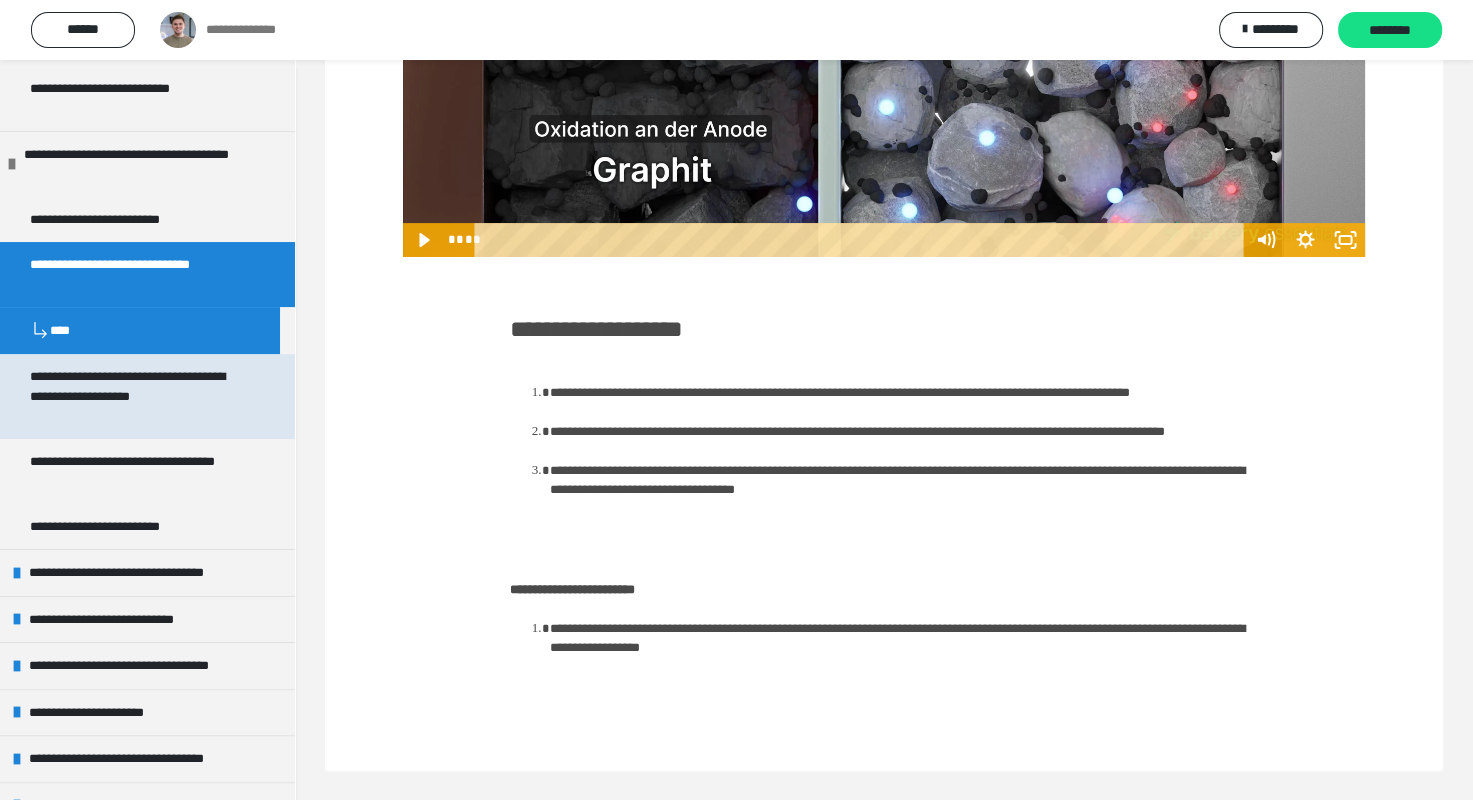 click on "**********" at bounding box center [132, 396] 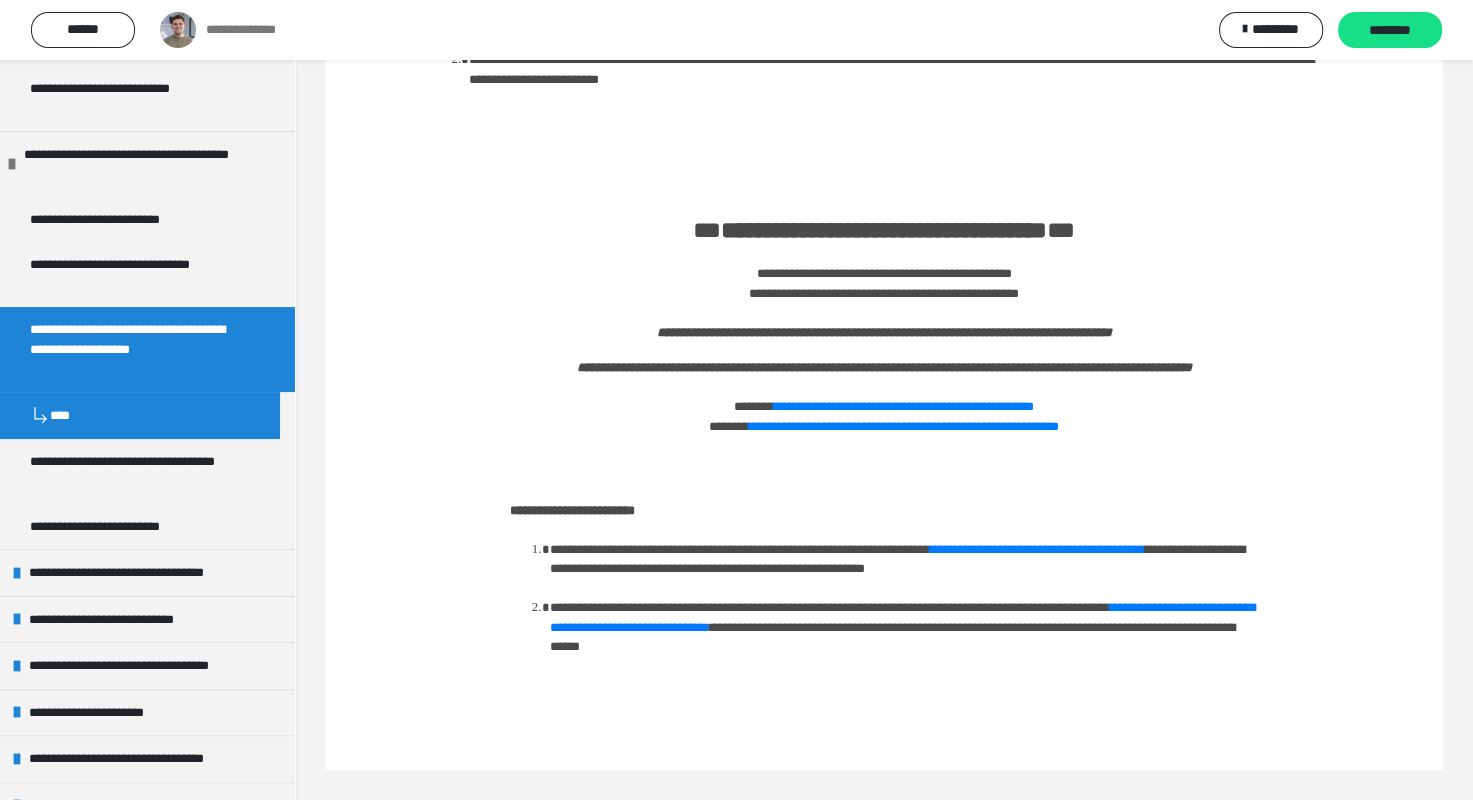 scroll, scrollTop: 454, scrollLeft: 0, axis: vertical 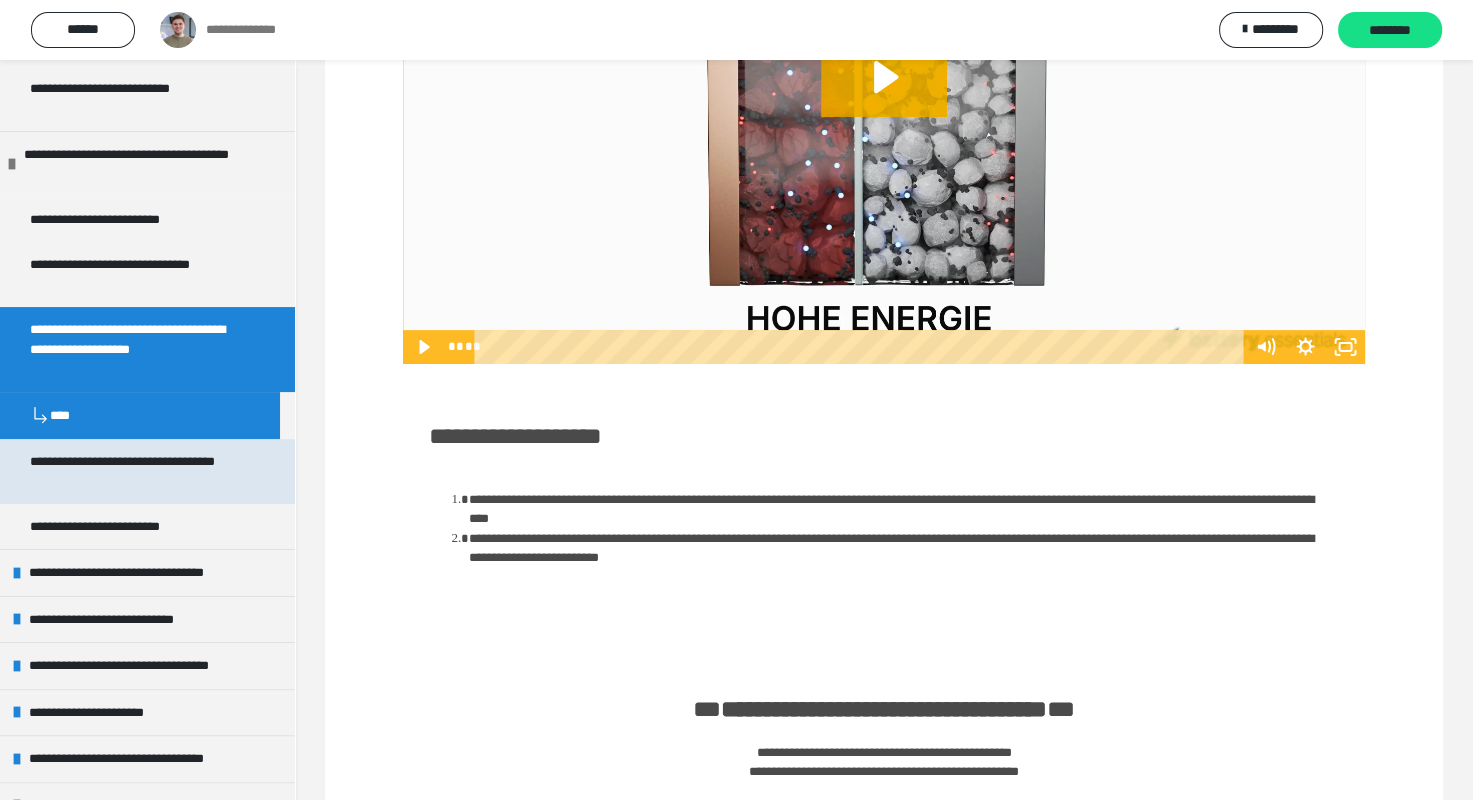 click on "**********" at bounding box center [132, 471] 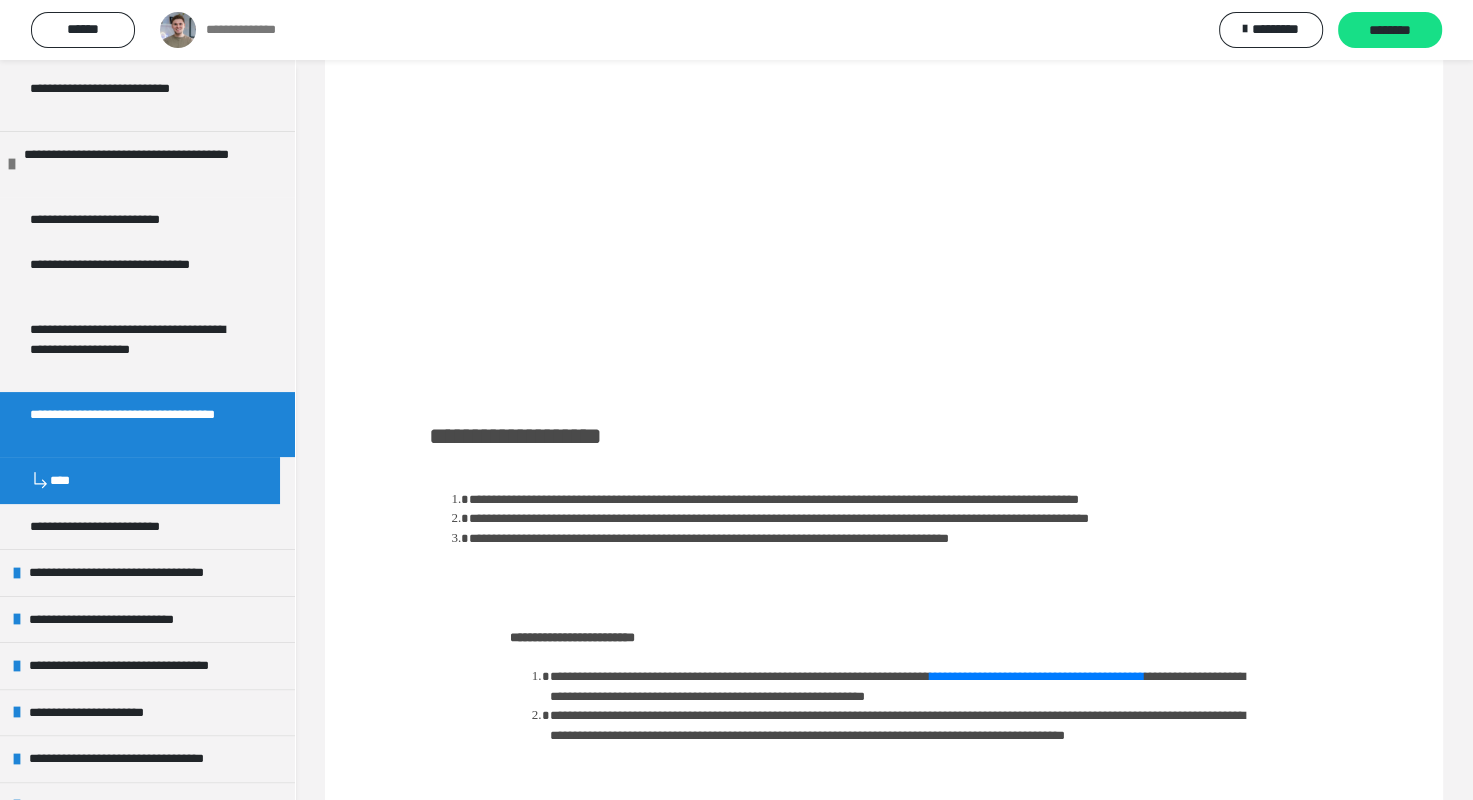 scroll, scrollTop: 60, scrollLeft: 0, axis: vertical 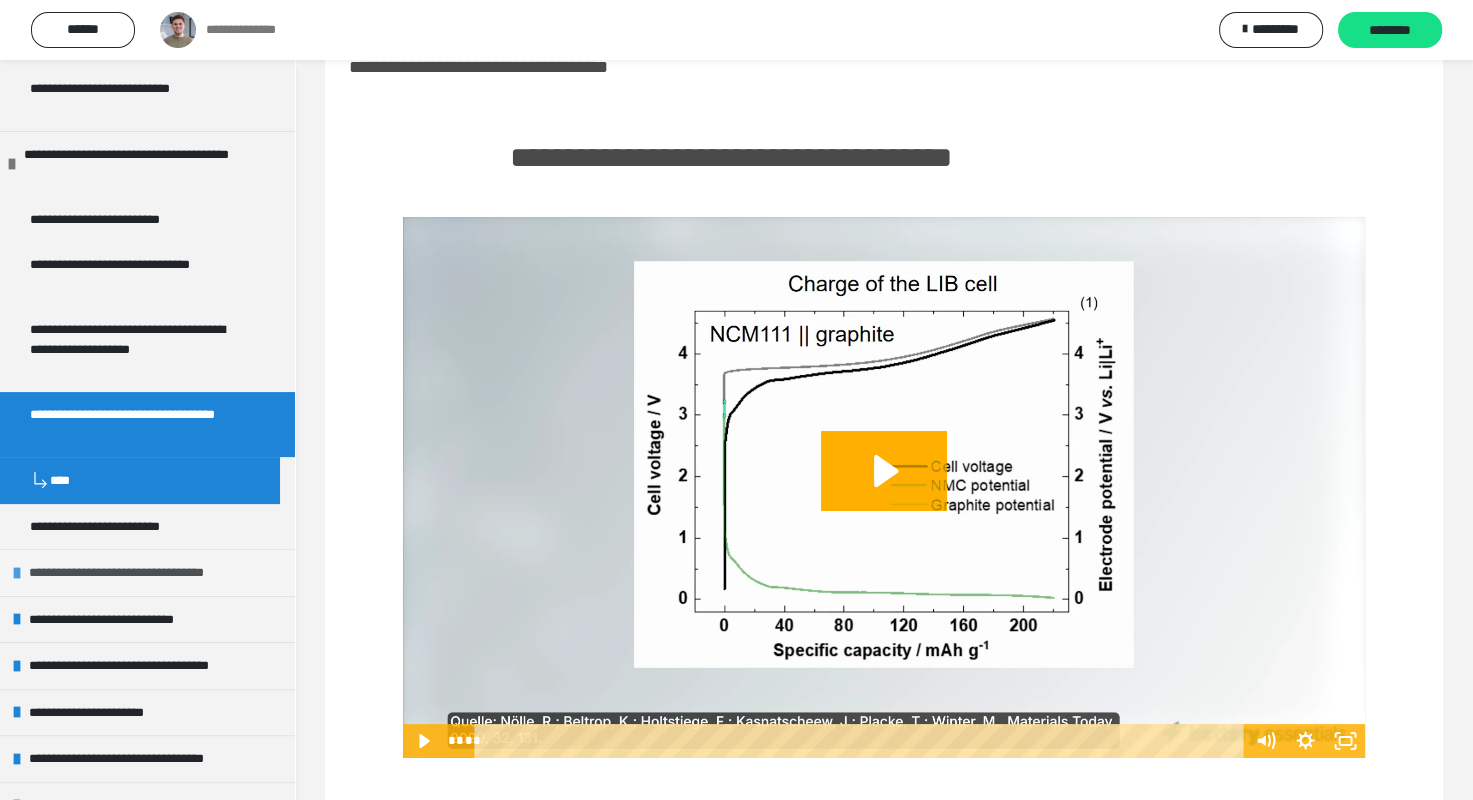 click on "**********" at bounding box center (142, 573) 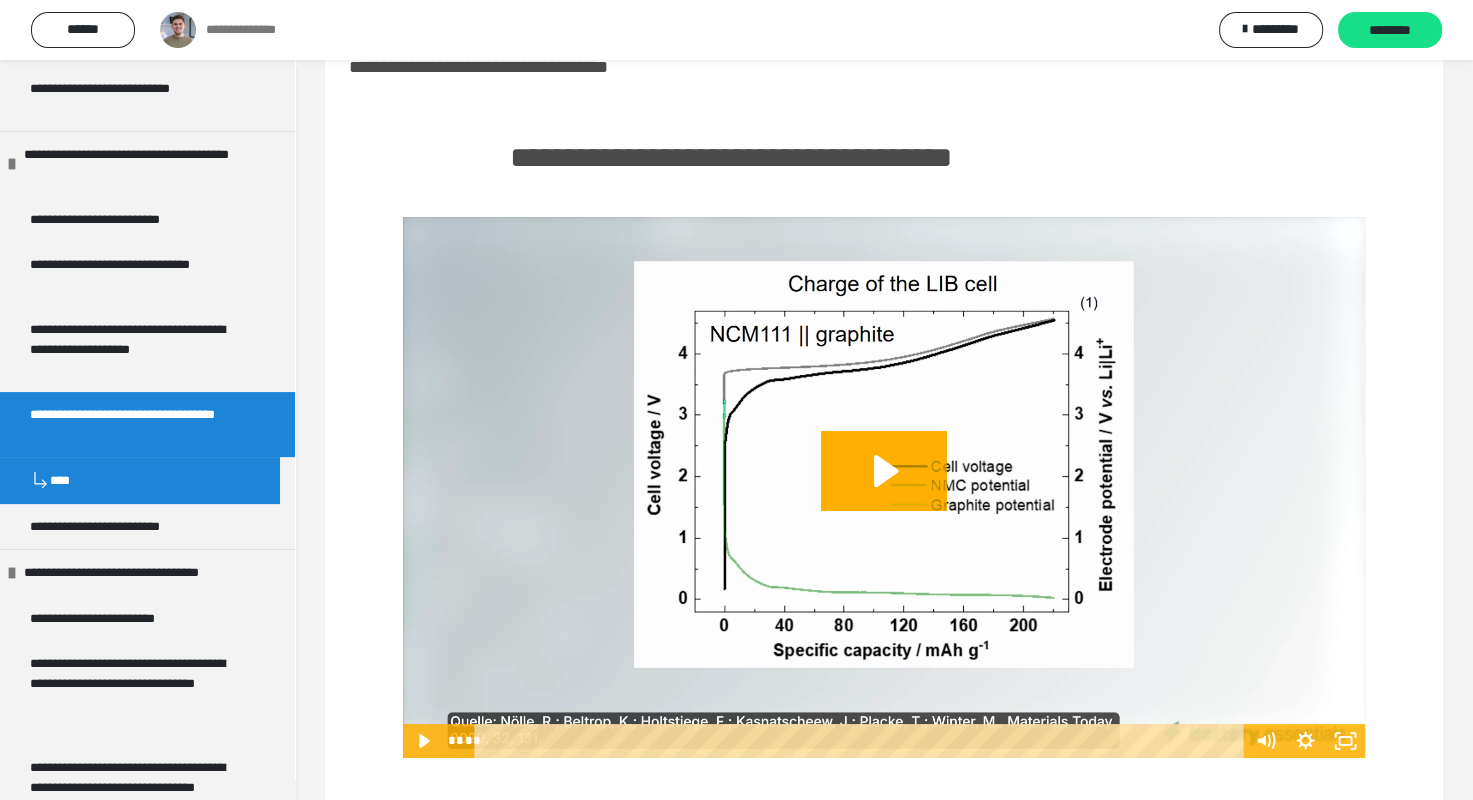 scroll, scrollTop: 996, scrollLeft: 0, axis: vertical 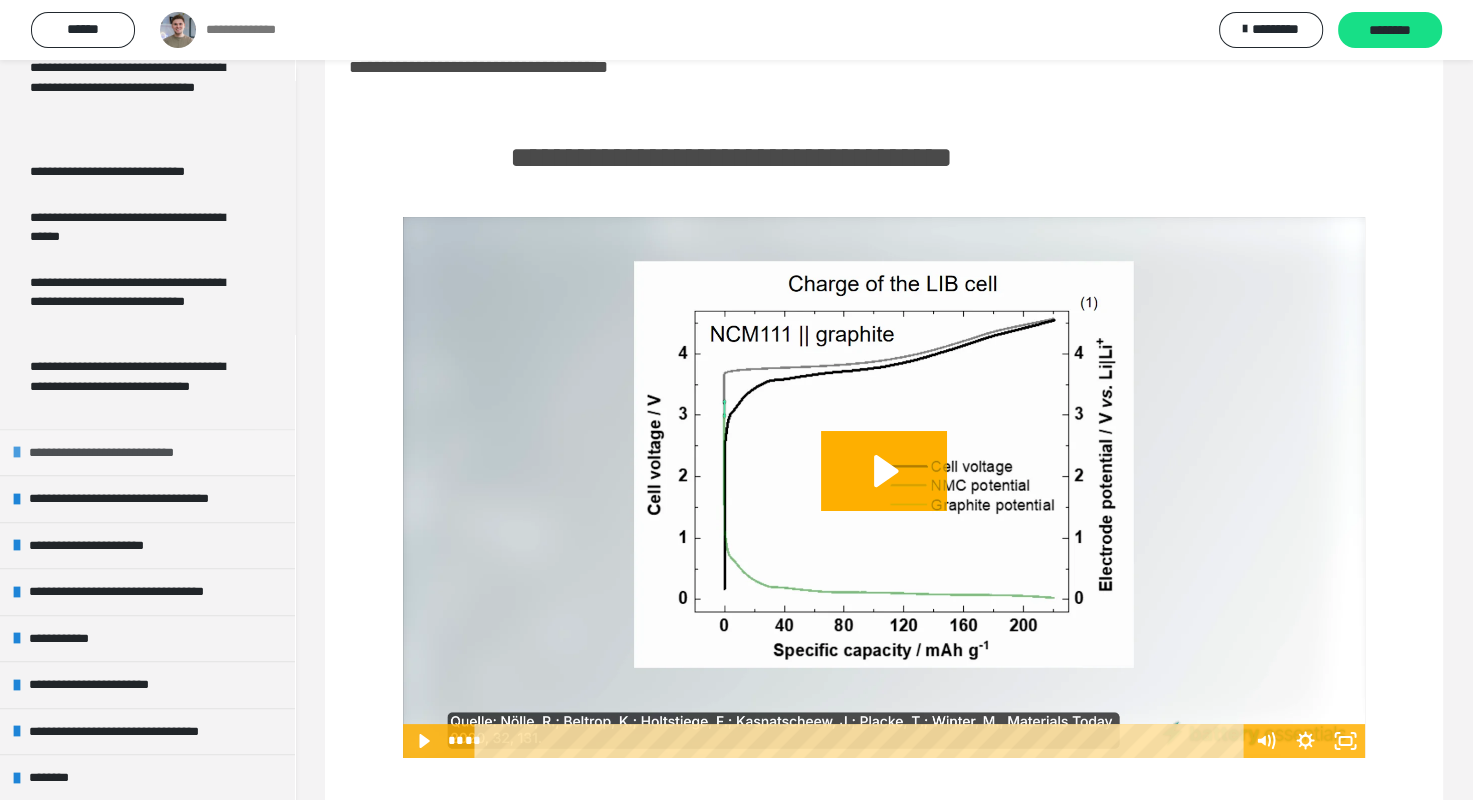 click on "**********" at bounding box center (127, 453) 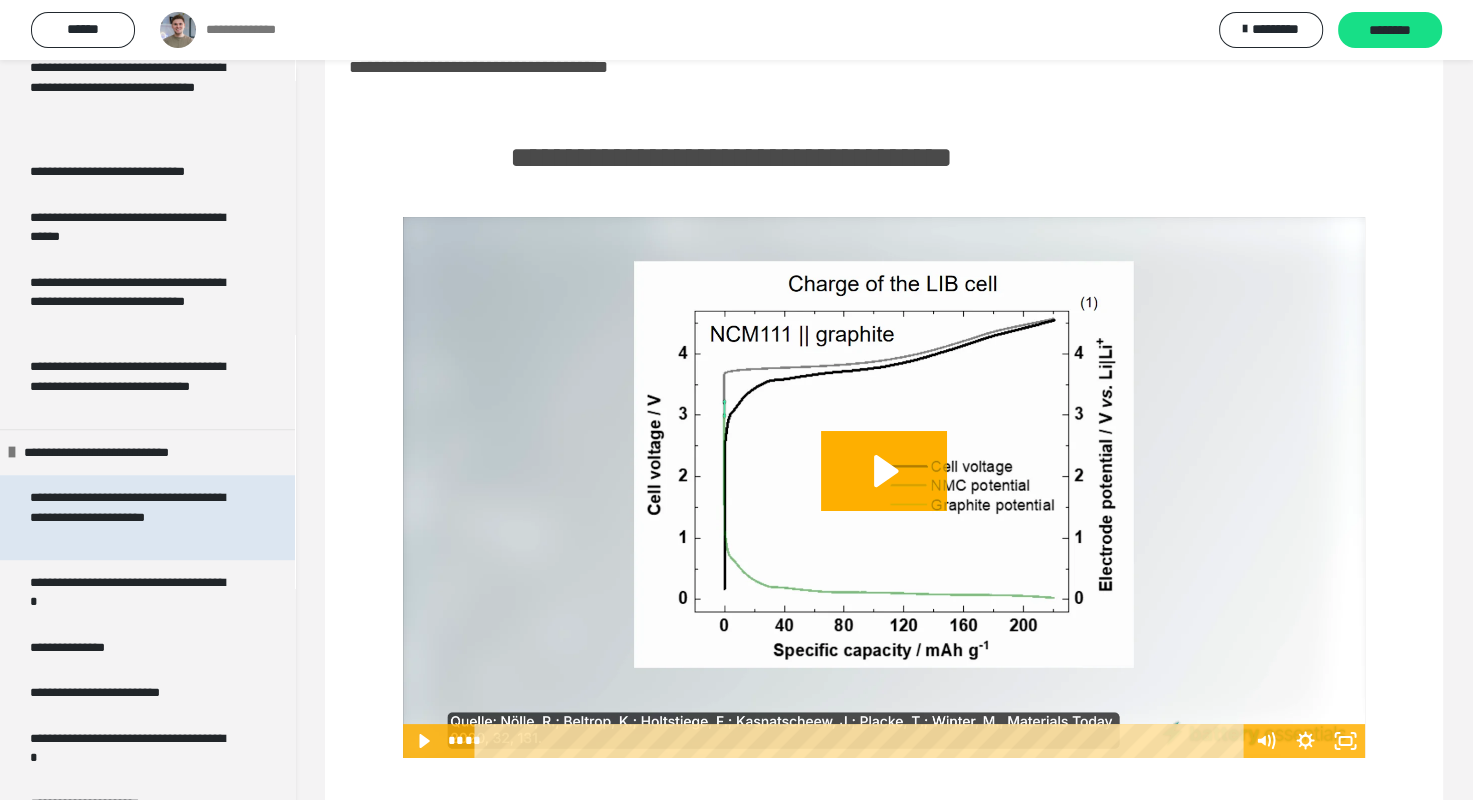 click on "**********" at bounding box center [132, 517] 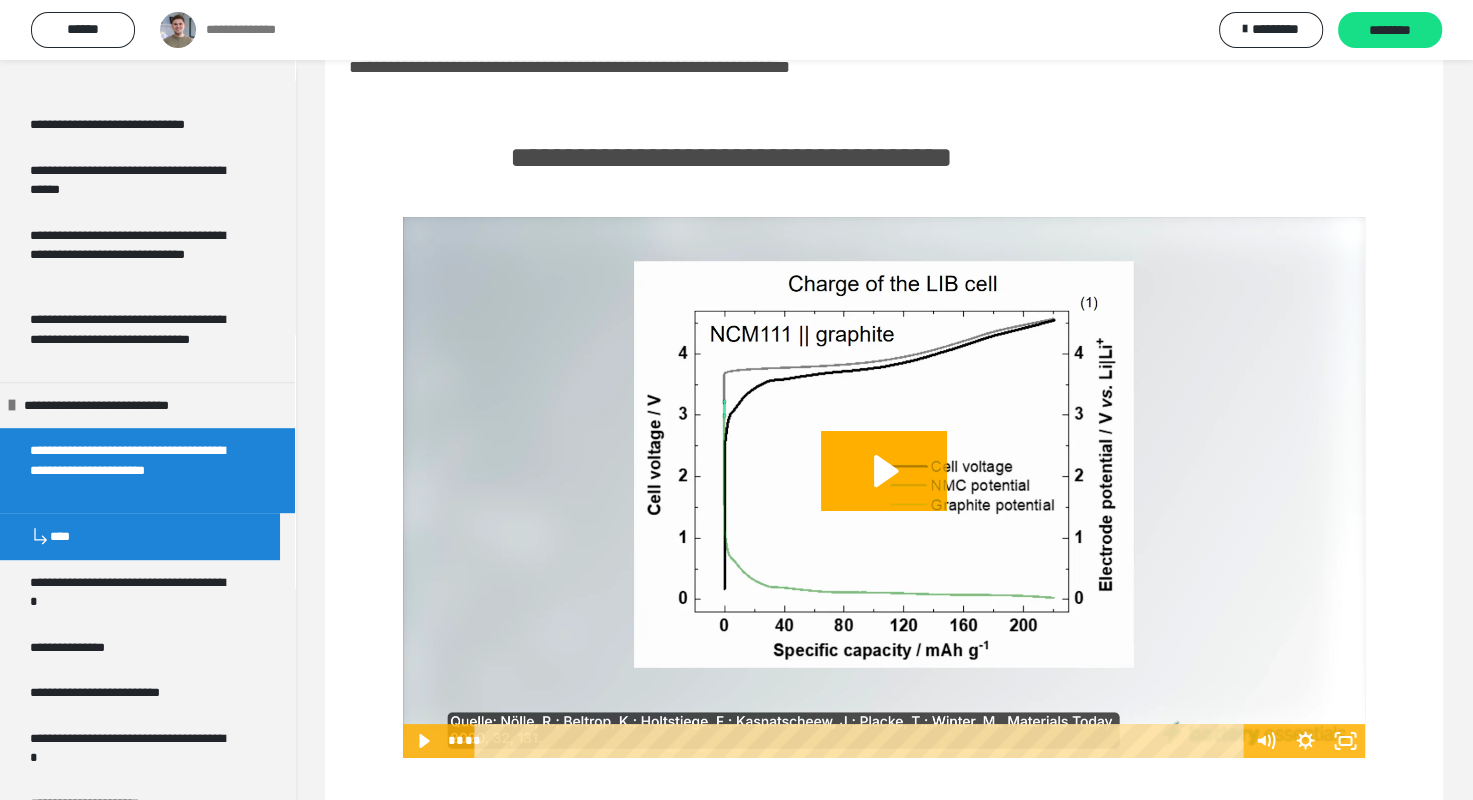 scroll, scrollTop: 948, scrollLeft: 0, axis: vertical 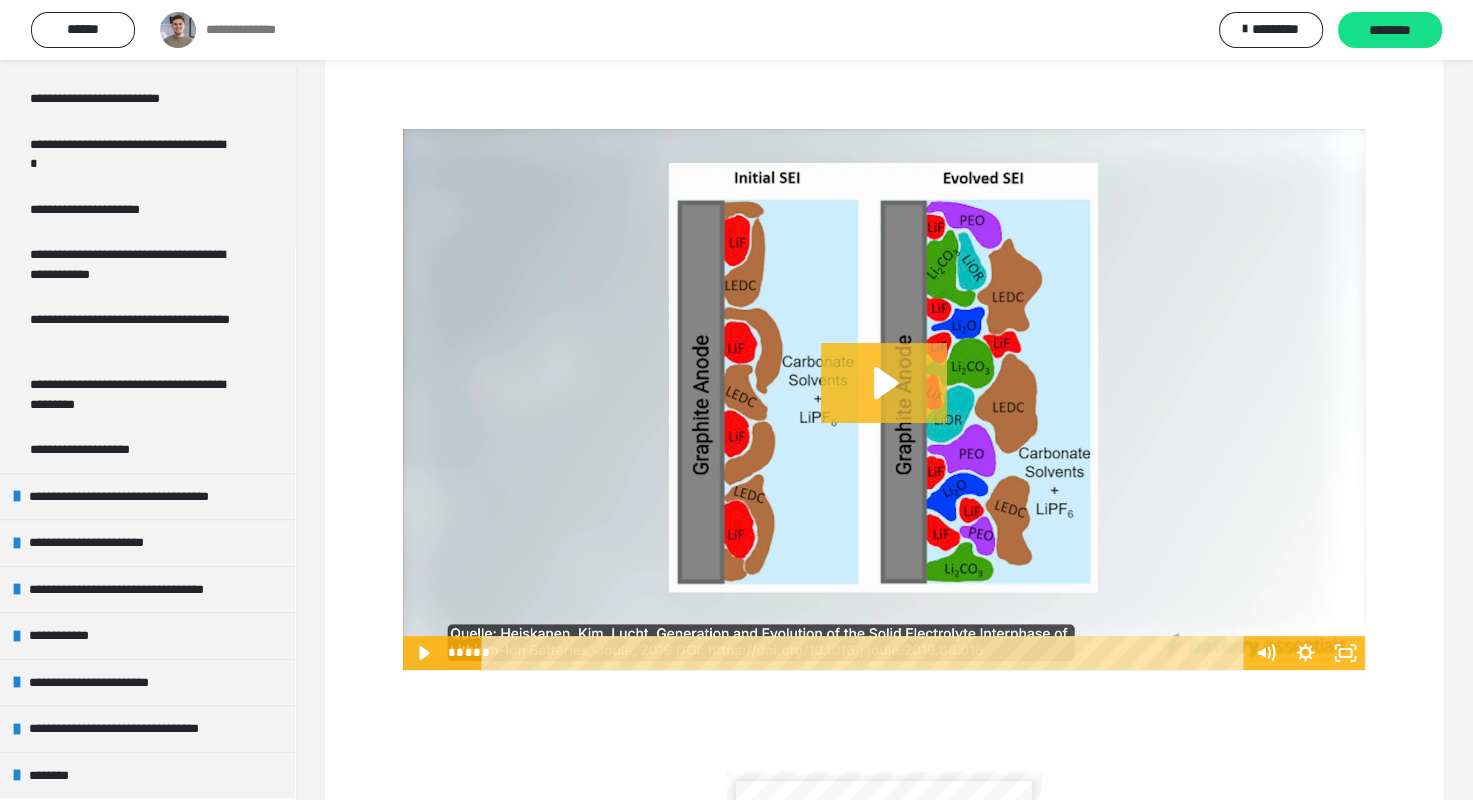 click 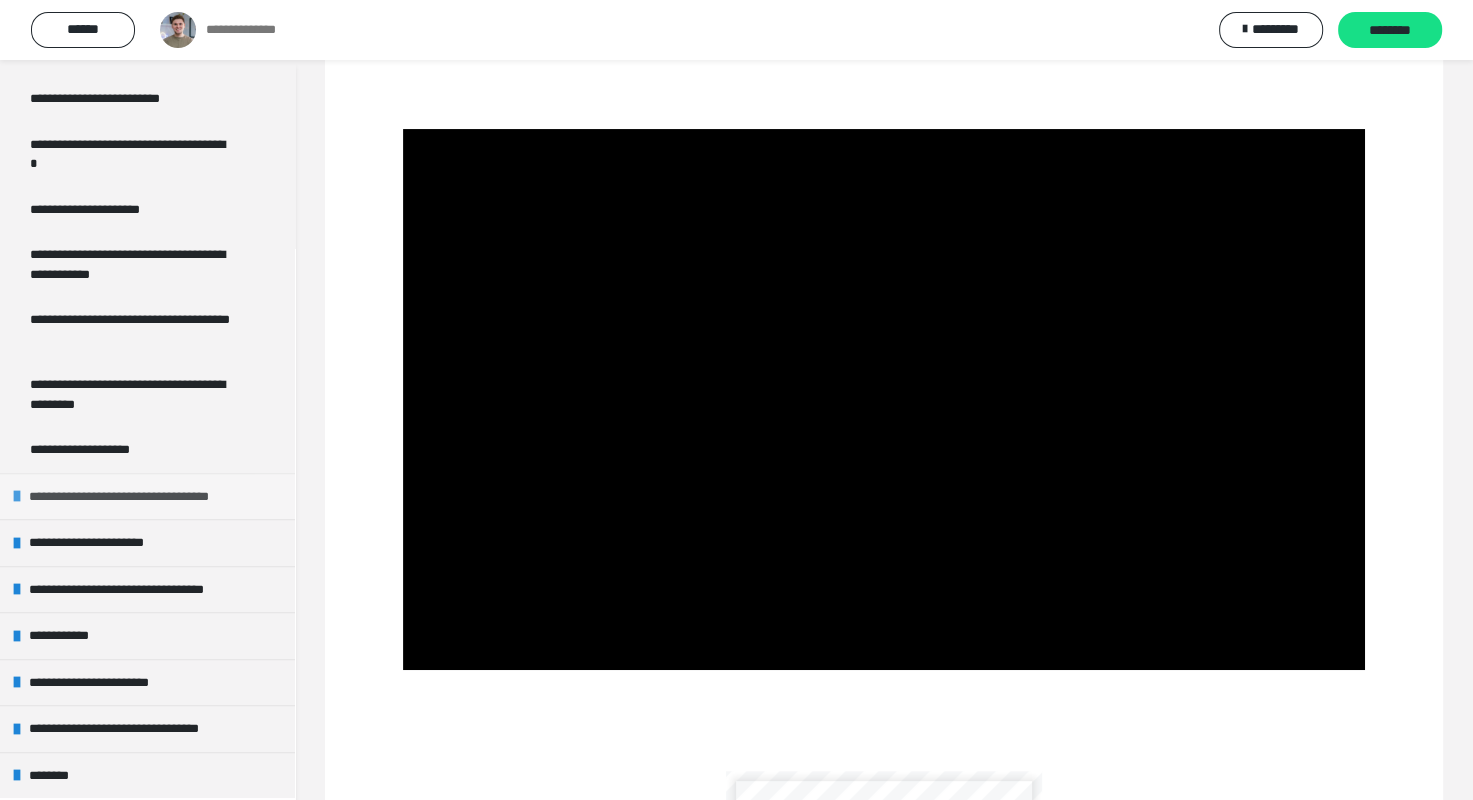 click on "**********" at bounding box center (140, 497) 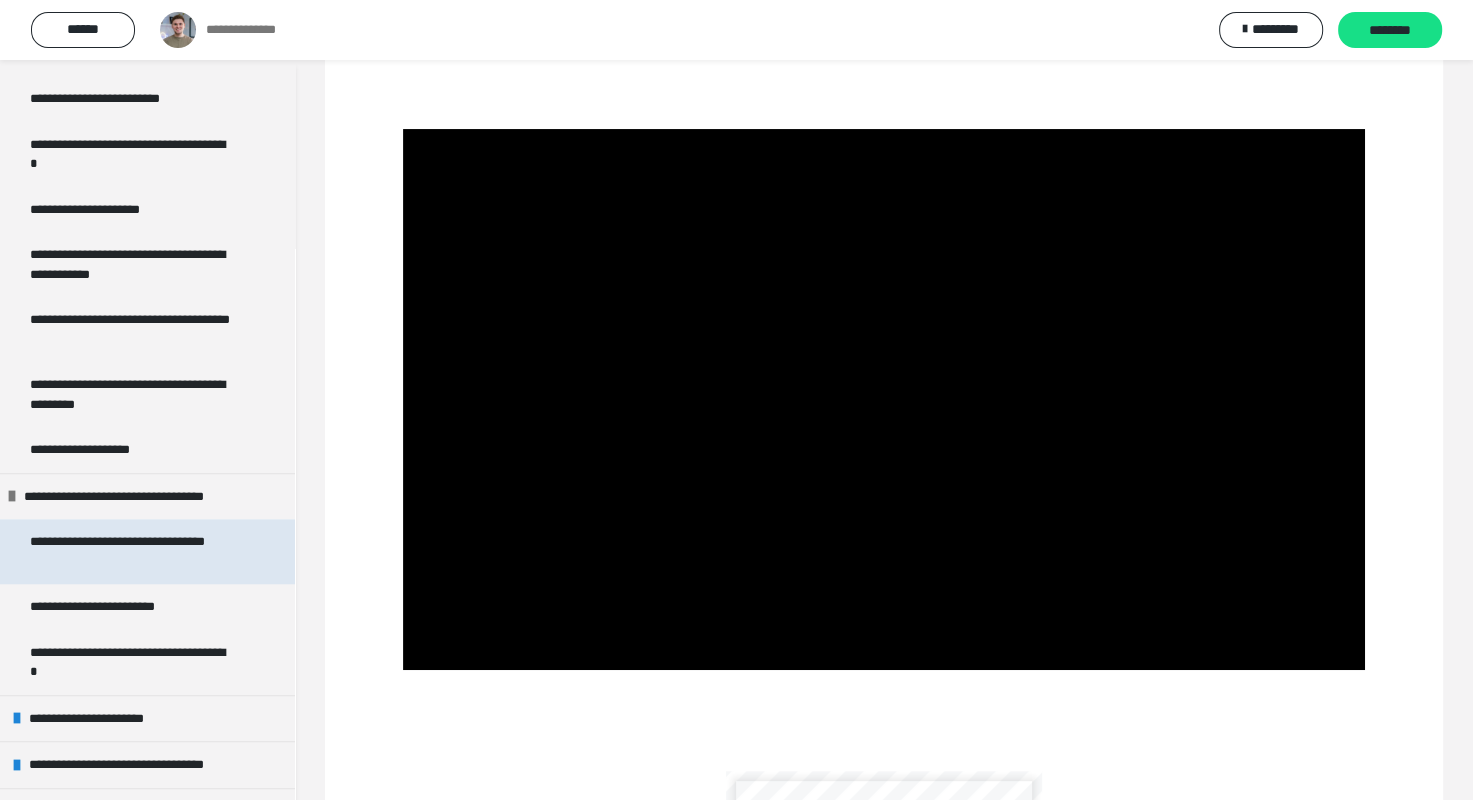 click on "**********" at bounding box center [132, 551] 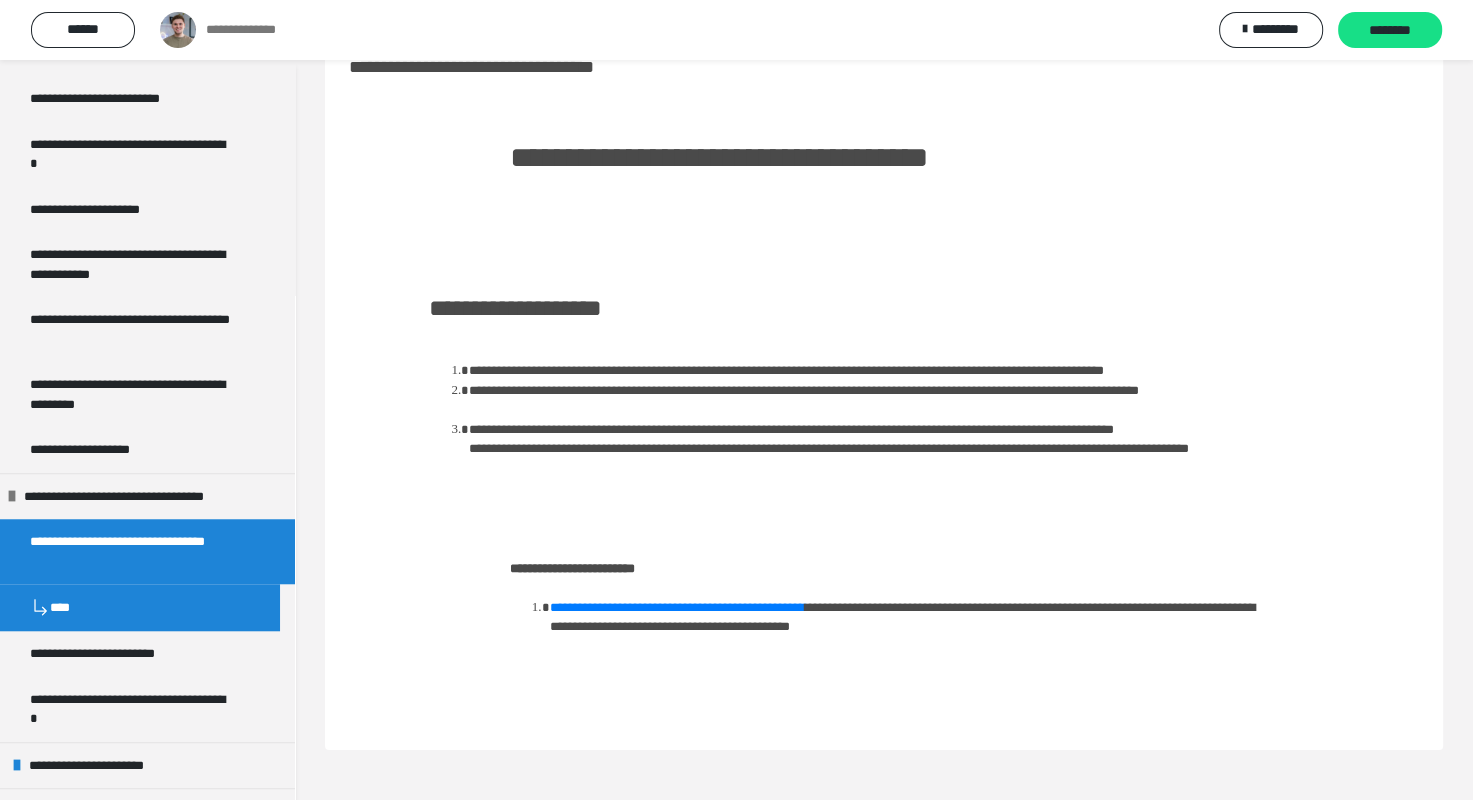 scroll, scrollTop: 60, scrollLeft: 0, axis: vertical 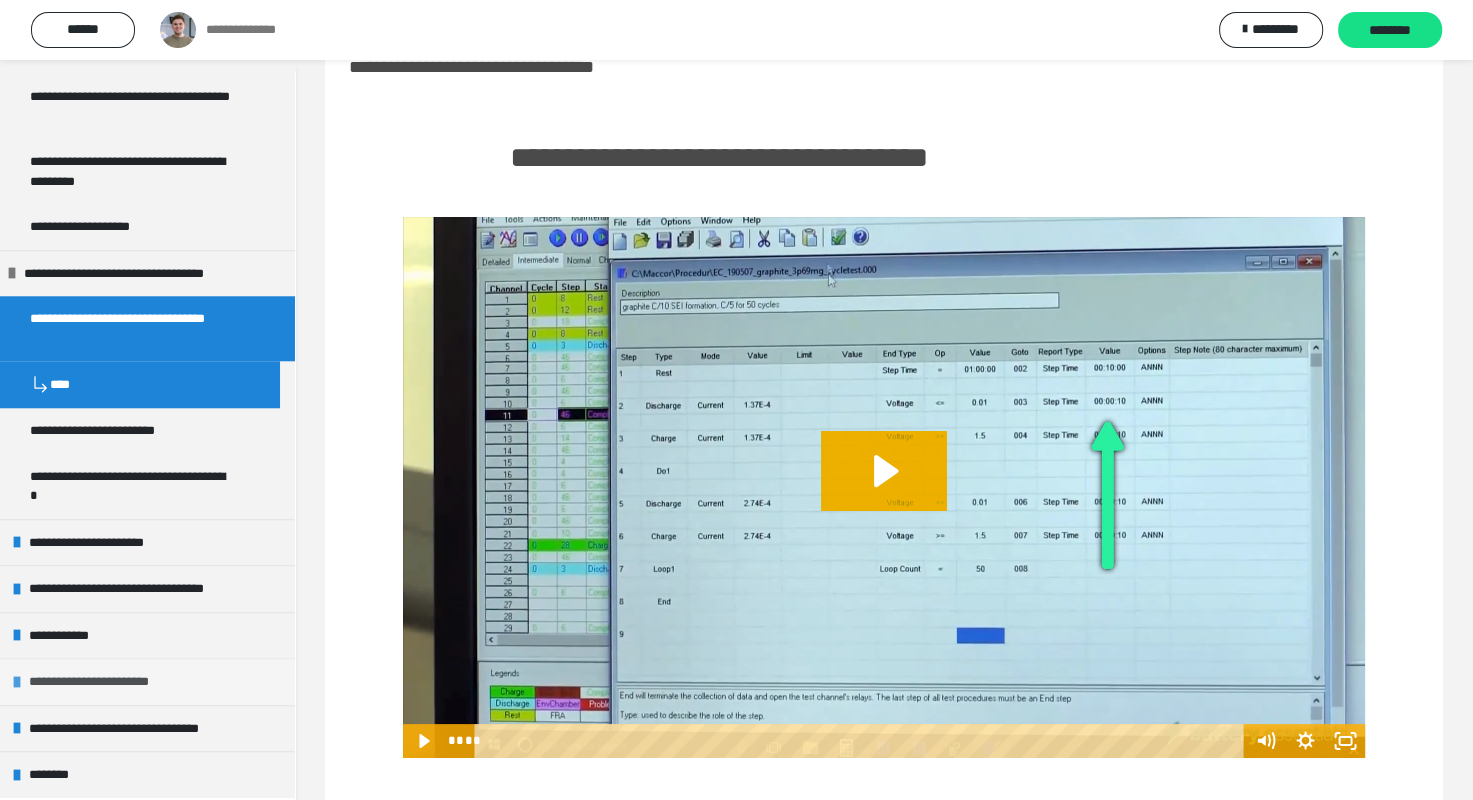 click on "**********" at bounding box center [106, 682] 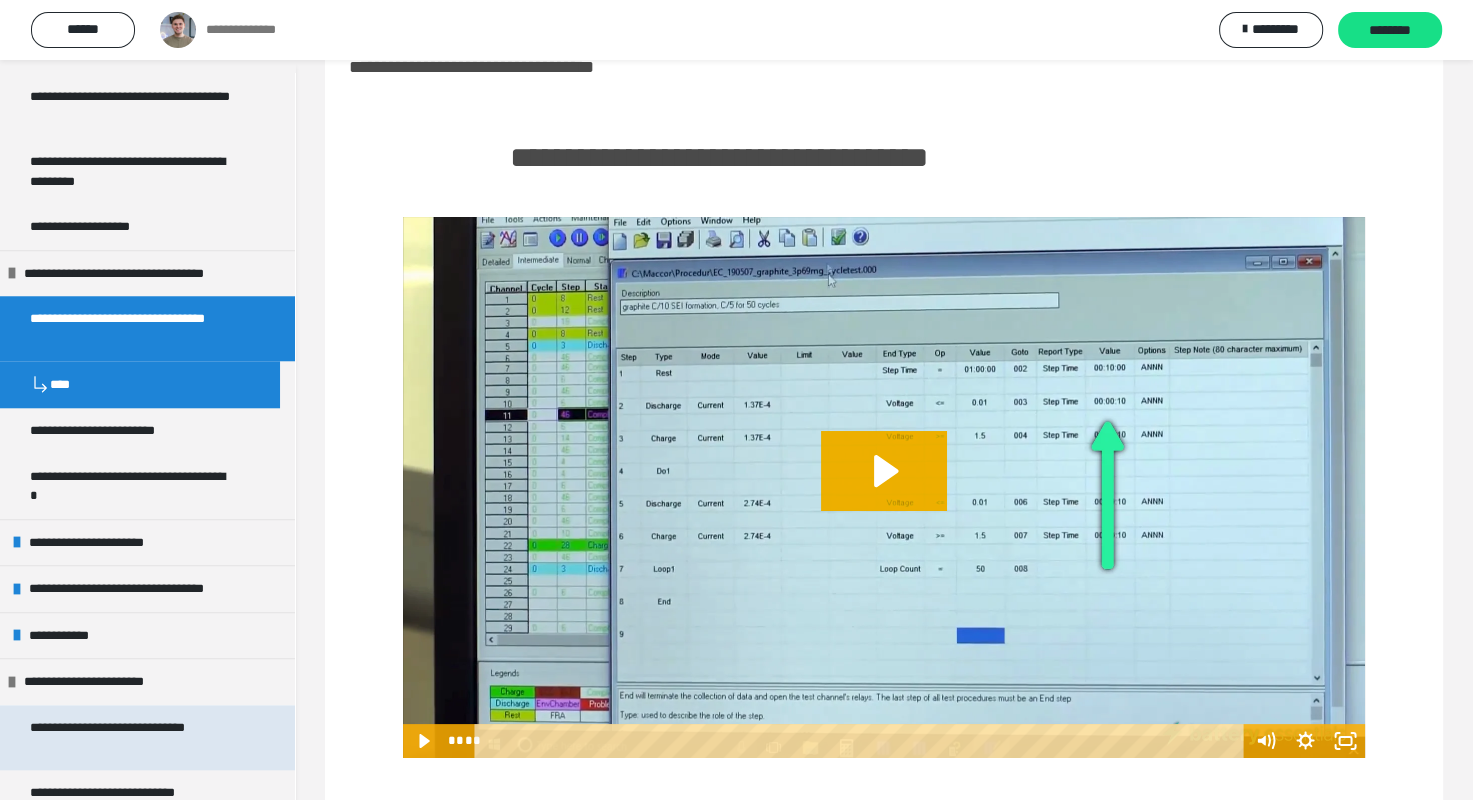 click on "**********" at bounding box center [132, 737] 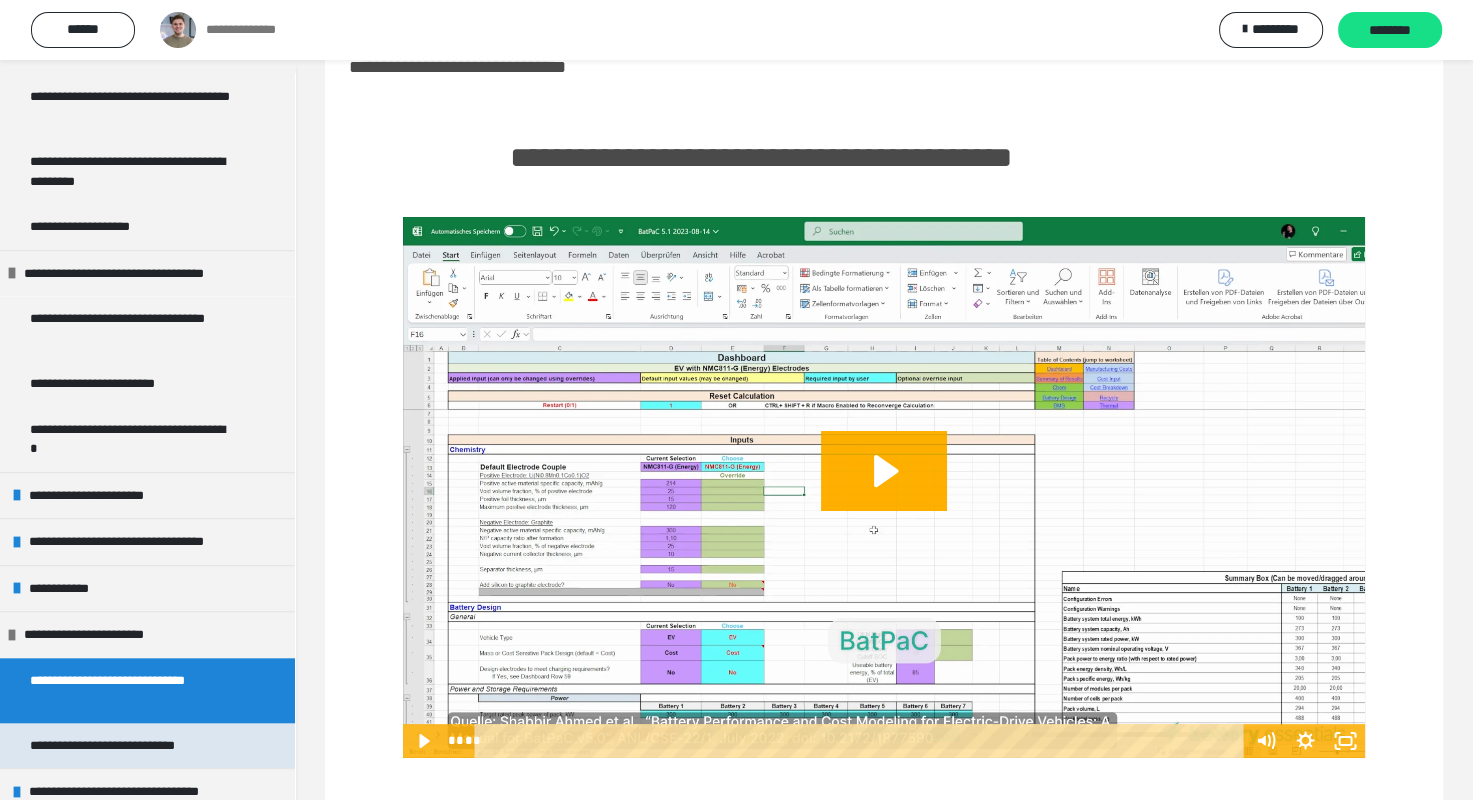 click on "**********" at bounding box center [130, 746] 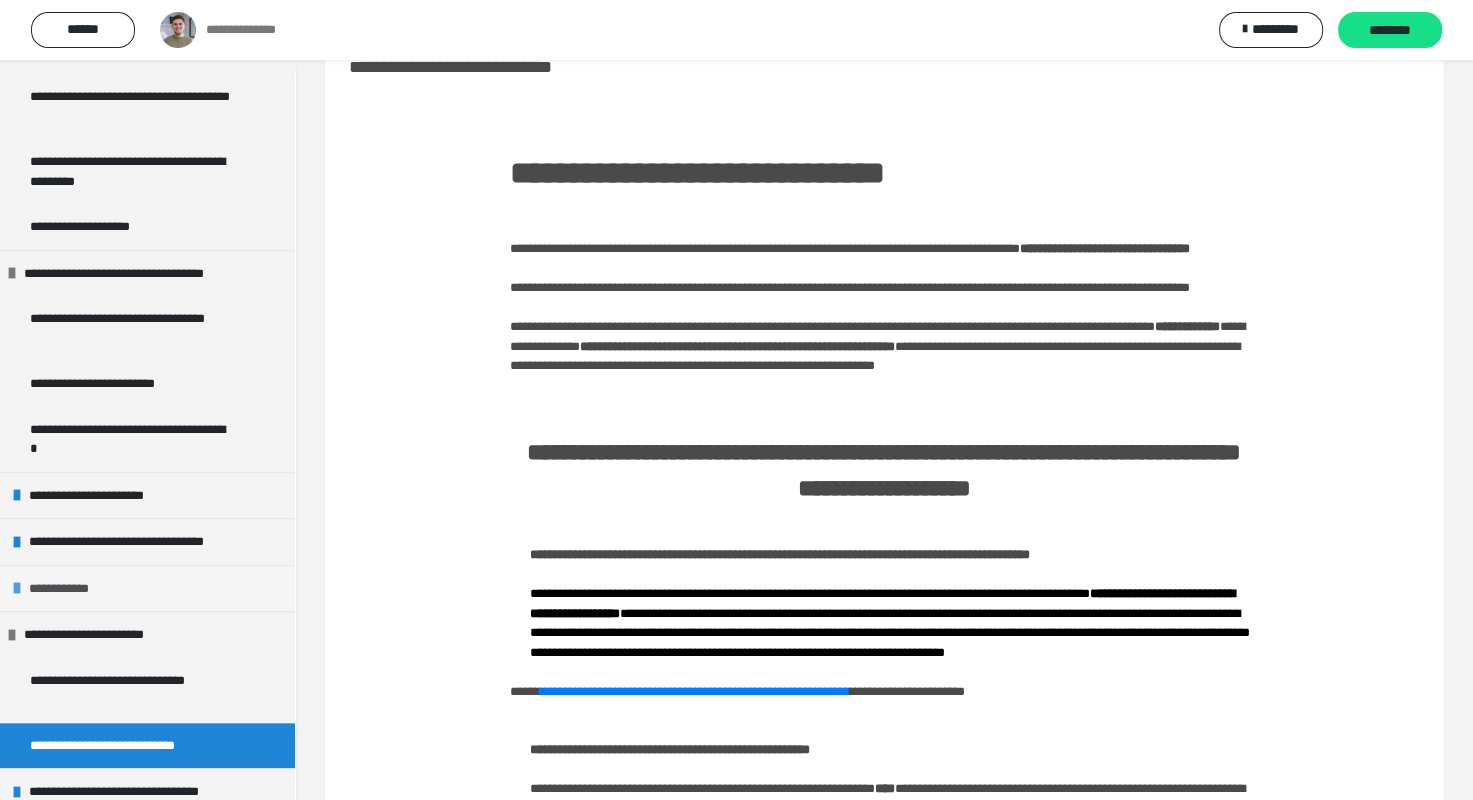 click on "**********" at bounding box center [147, 588] 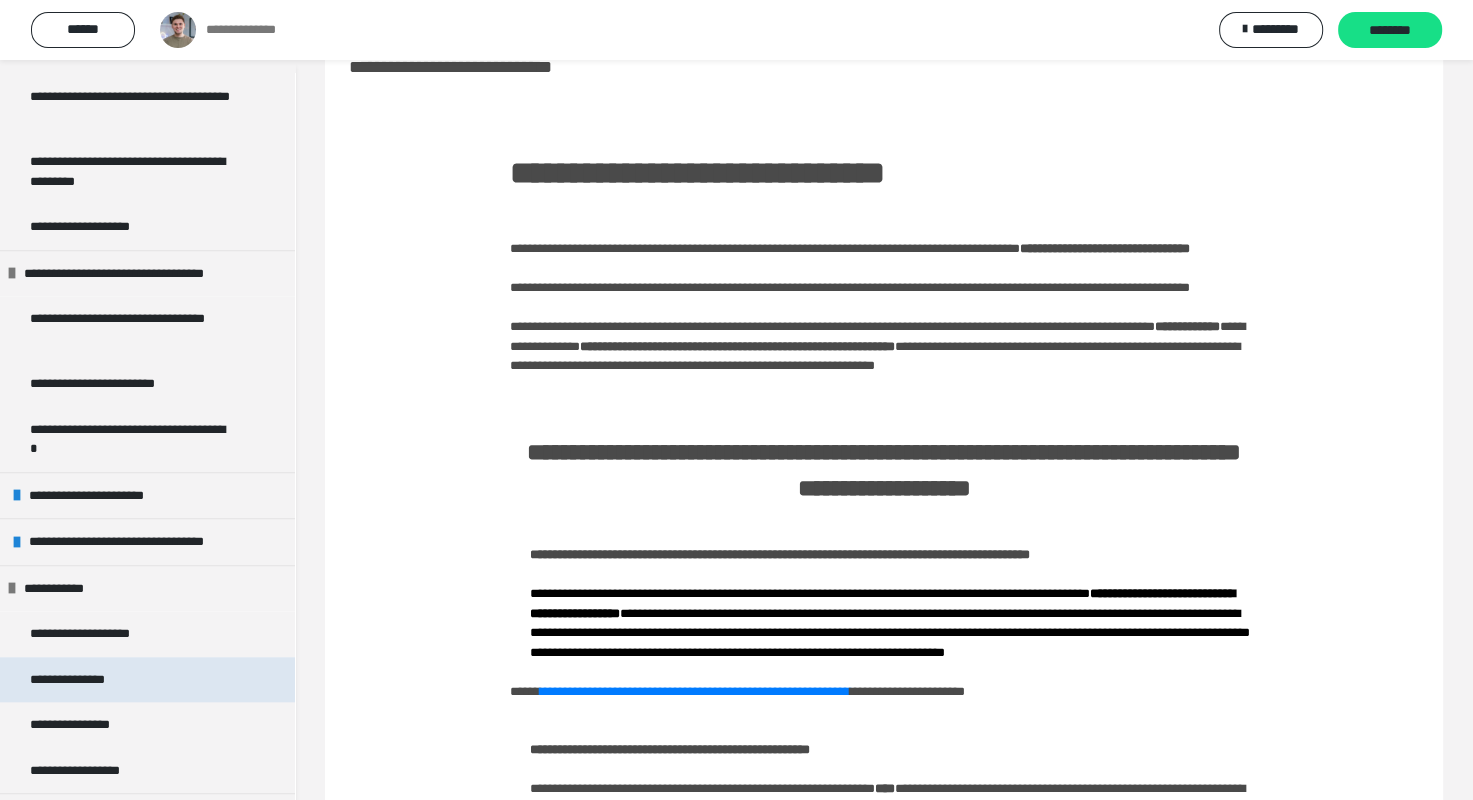 click on "**********" at bounding box center (147, 680) 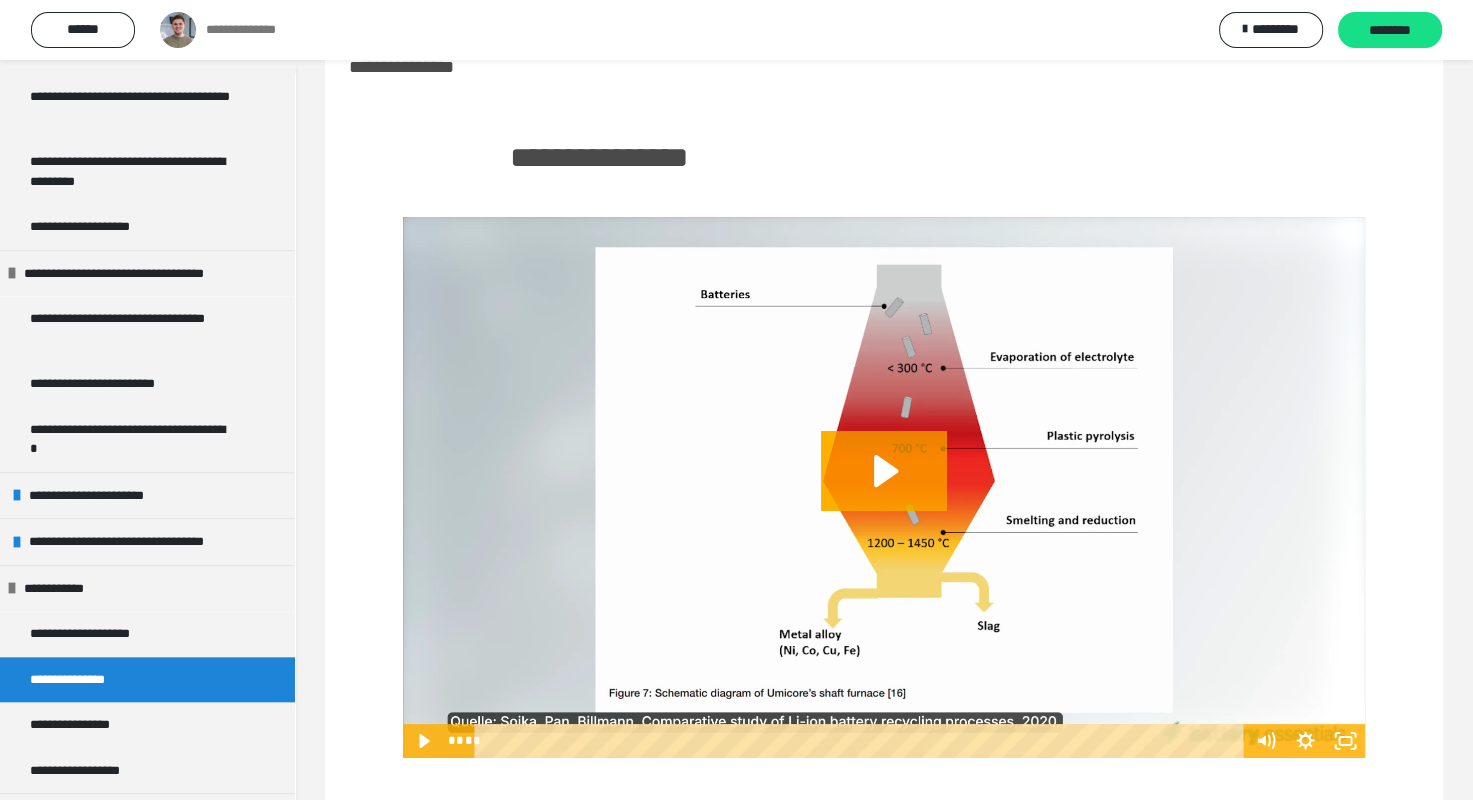 scroll, scrollTop: 2012, scrollLeft: 0, axis: vertical 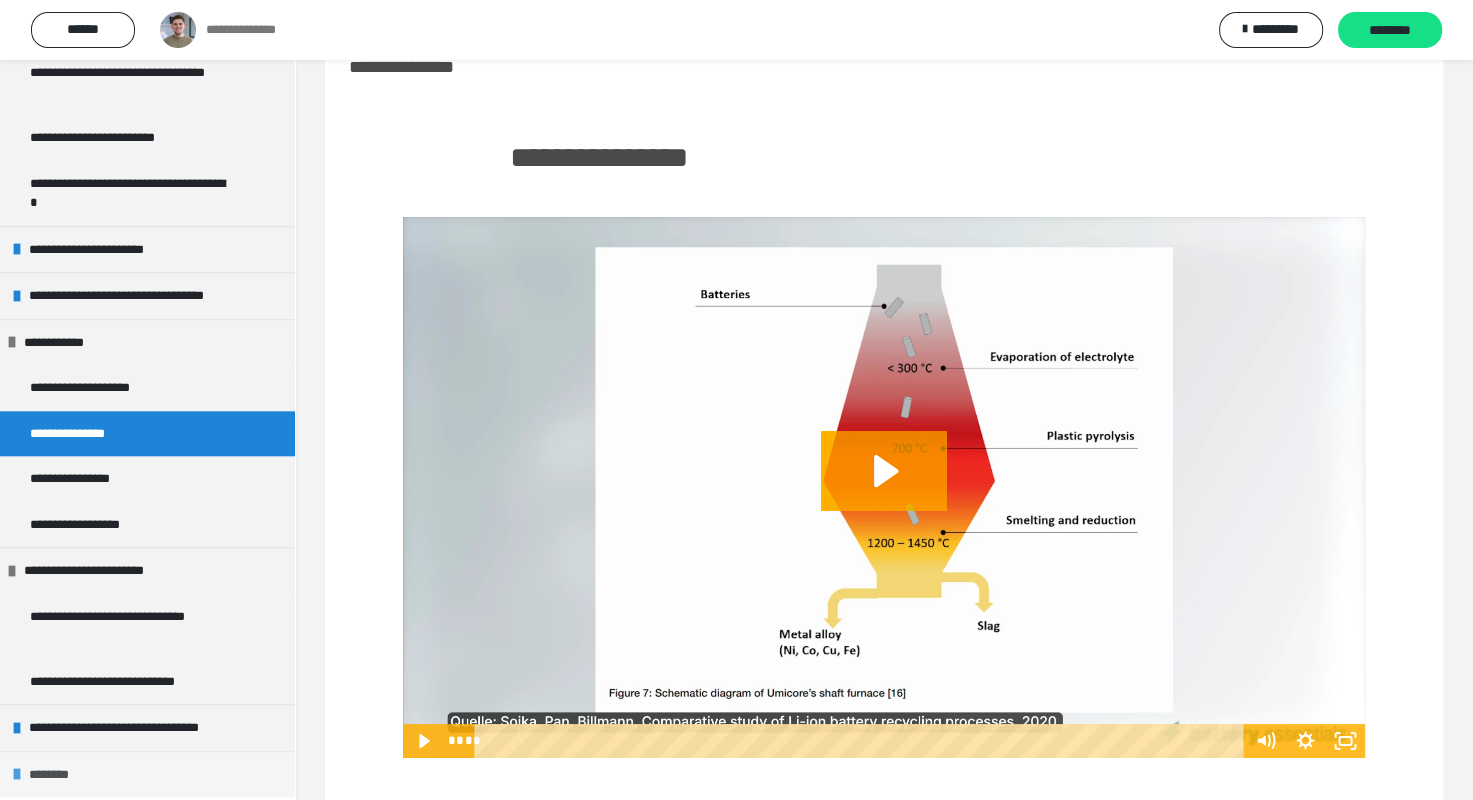 click on "********" at bounding box center (147, 774) 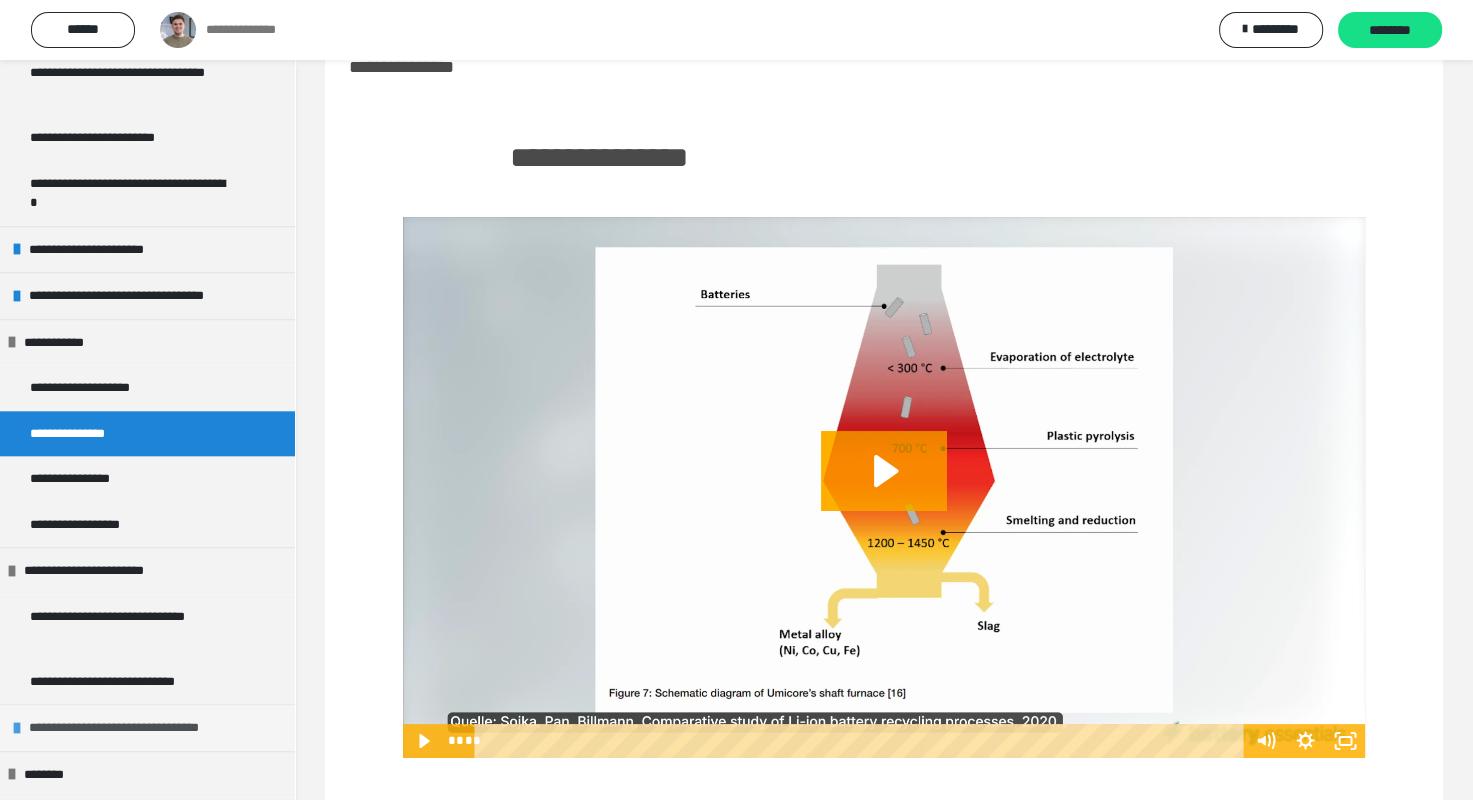 click on "**********" at bounding box center [138, 728] 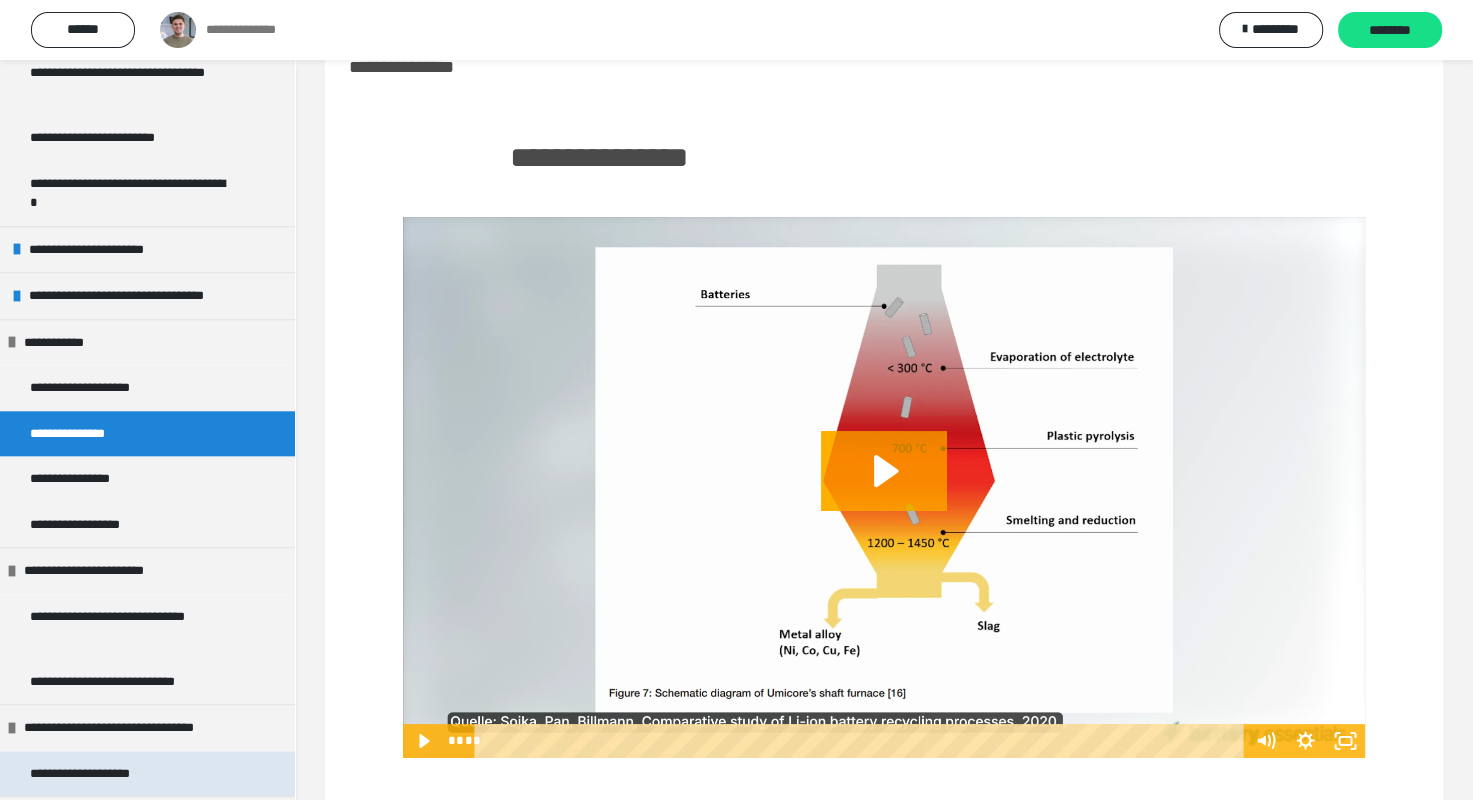 click on "**********" at bounding box center [102, 774] 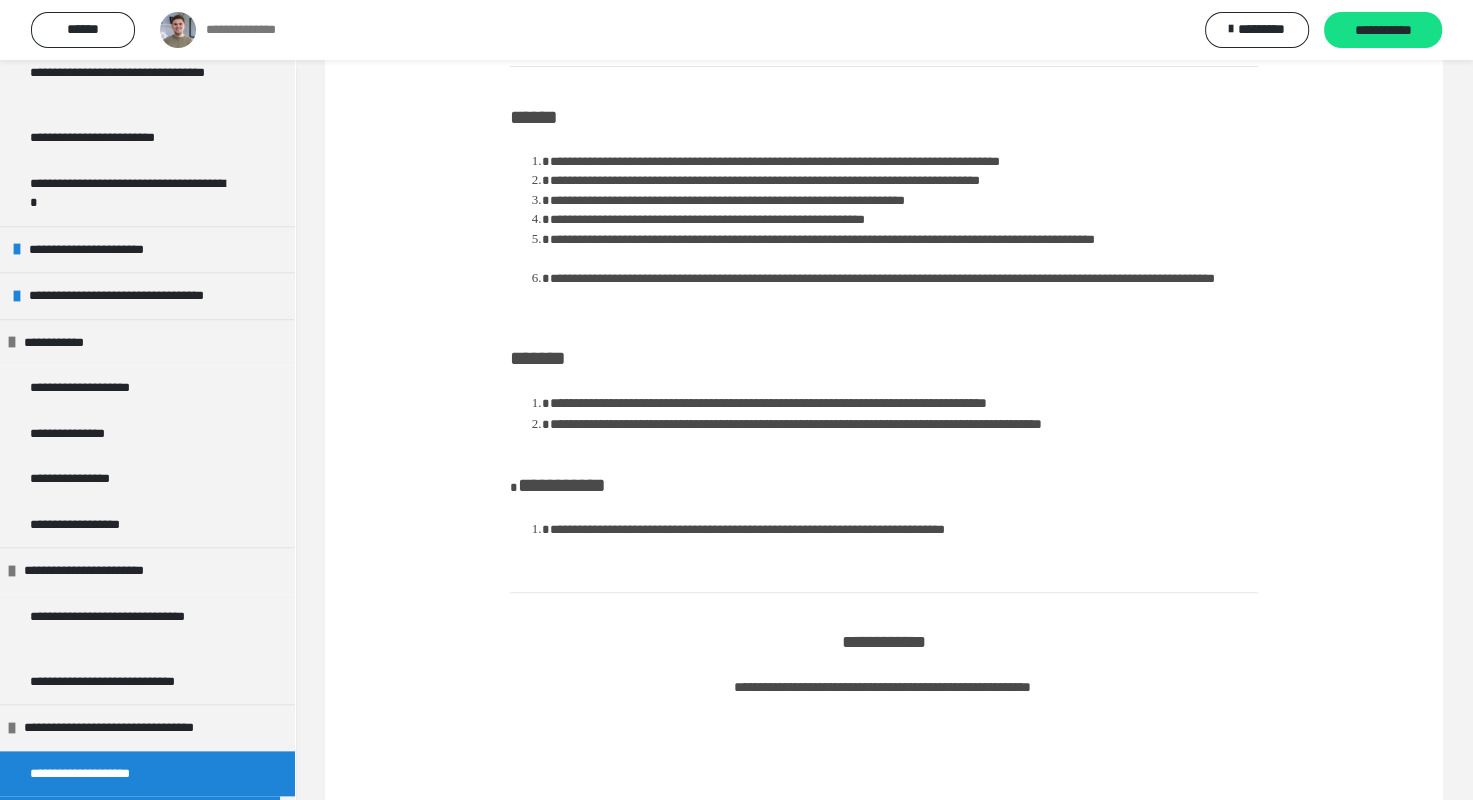 scroll, scrollTop: 500, scrollLeft: 0, axis: vertical 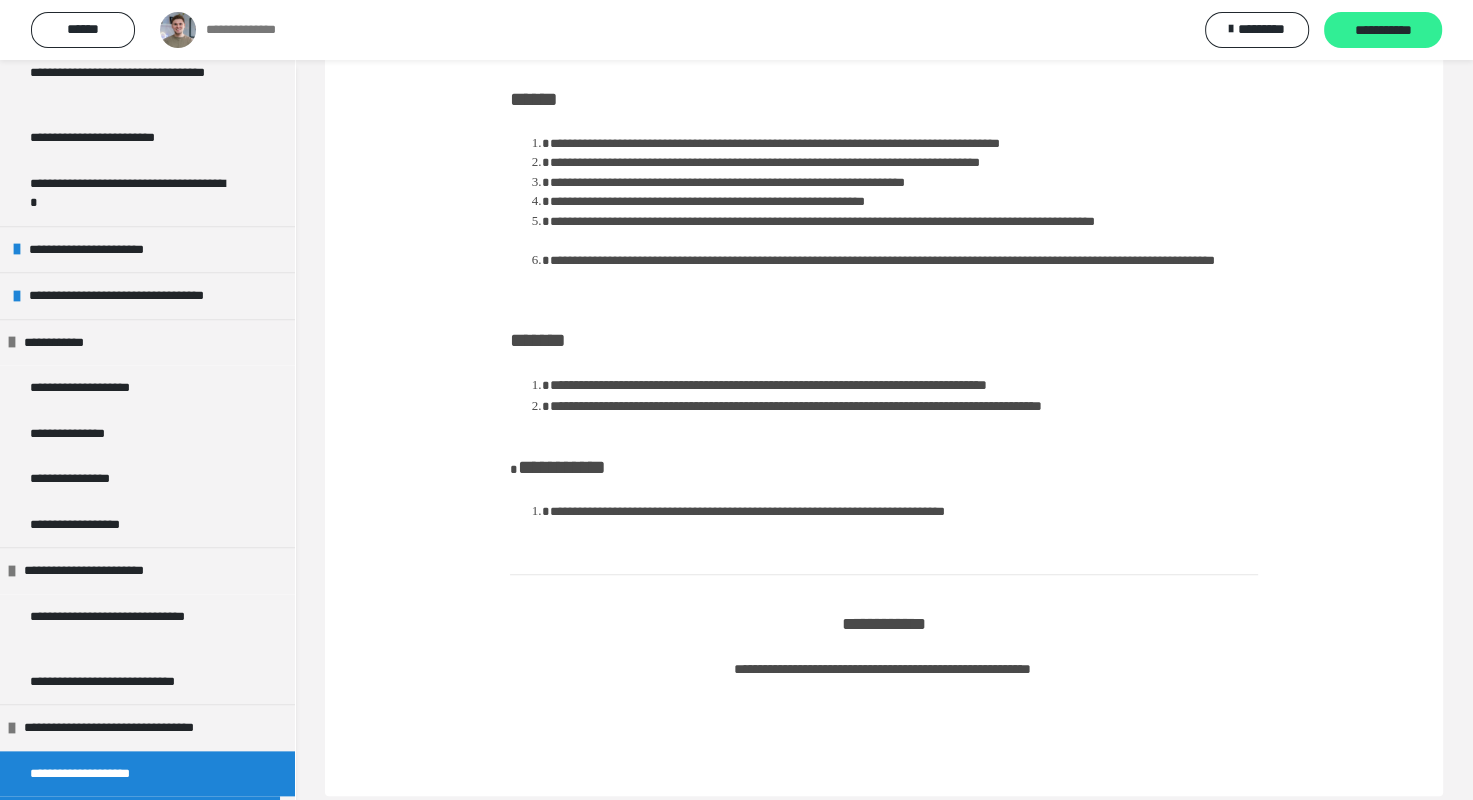 click on "**********" at bounding box center [1383, 31] 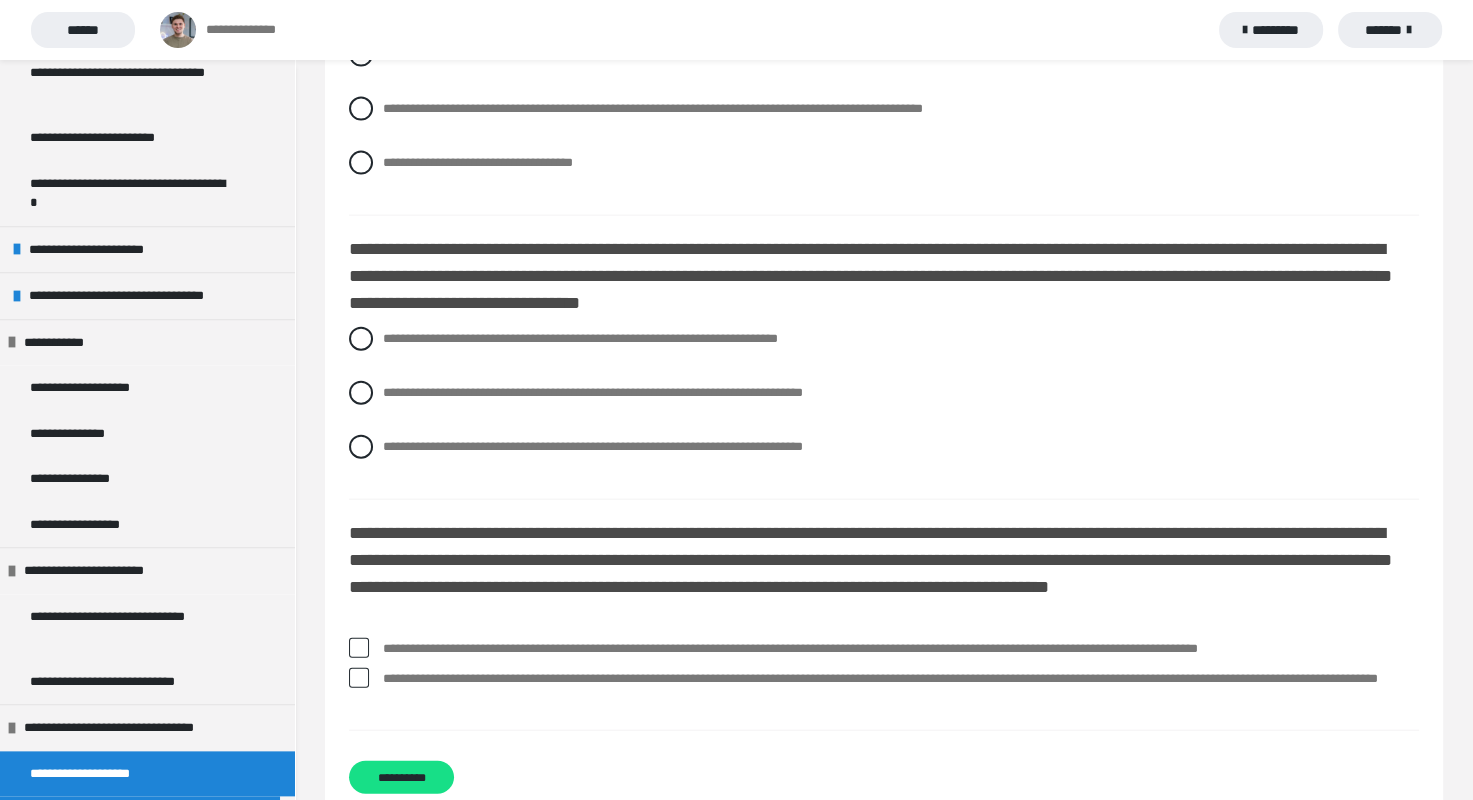 scroll, scrollTop: 4403, scrollLeft: 0, axis: vertical 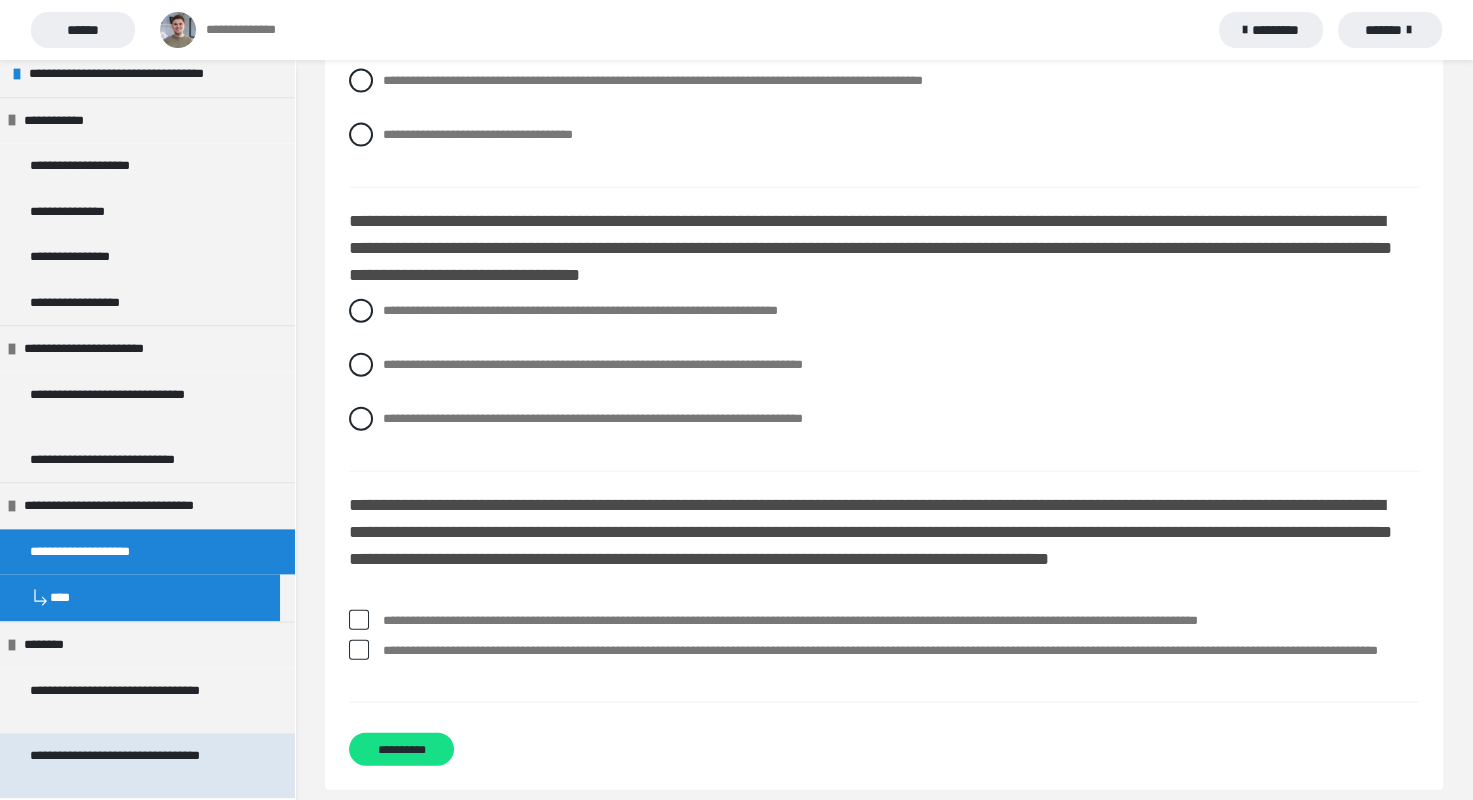 click on "**********" at bounding box center (132, 765) 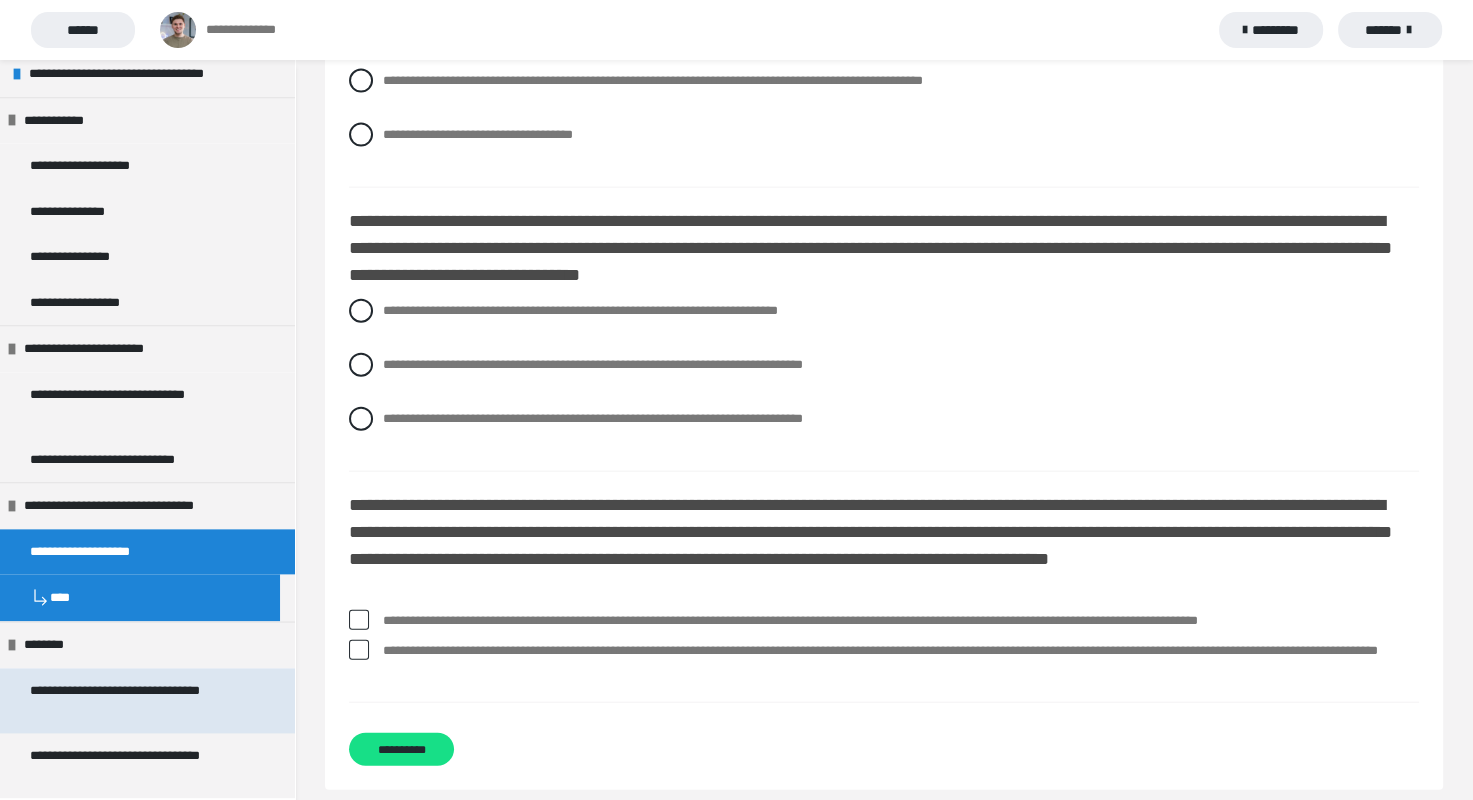 click on "**********" at bounding box center [132, 700] 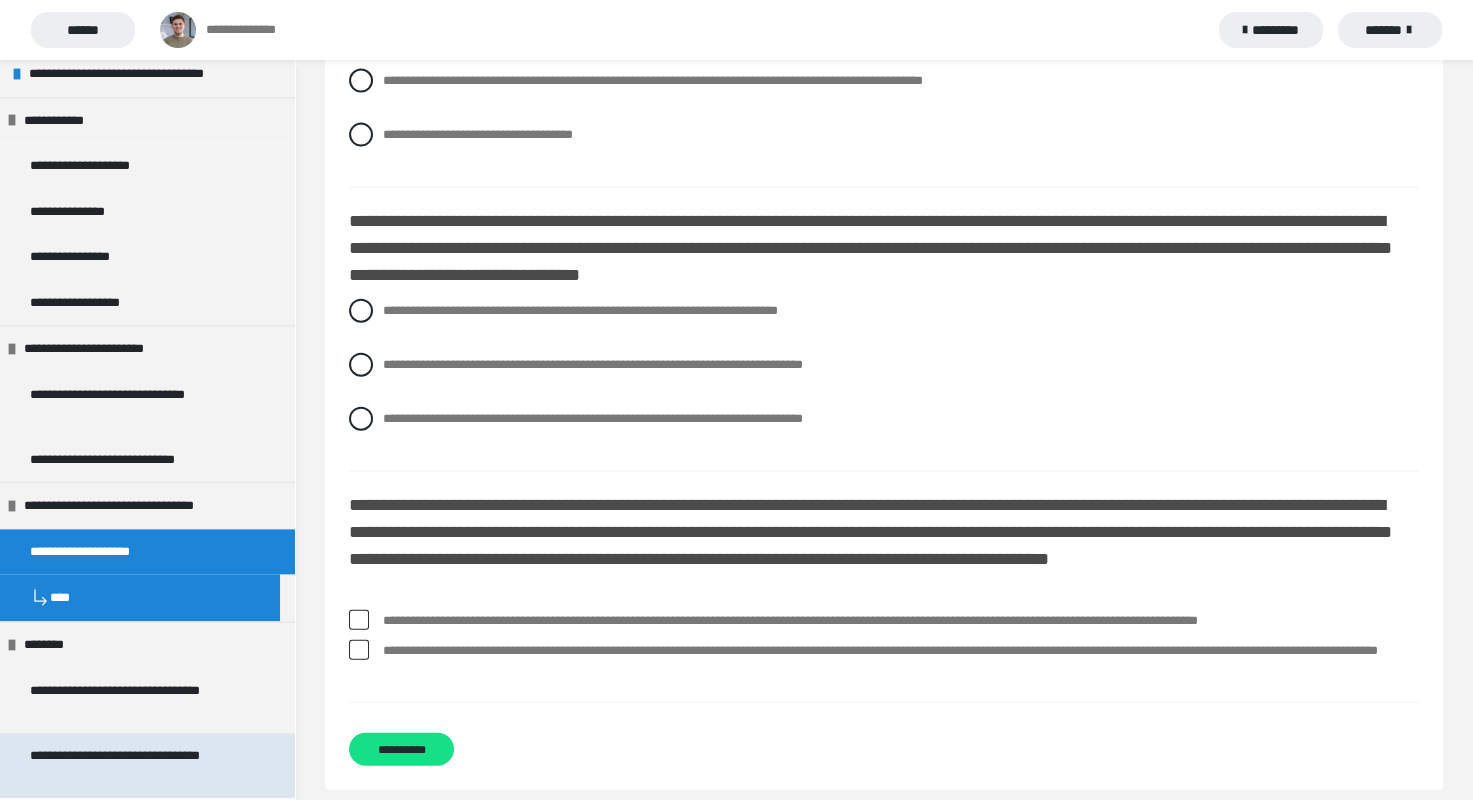 click on "**********" at bounding box center [132, 765] 